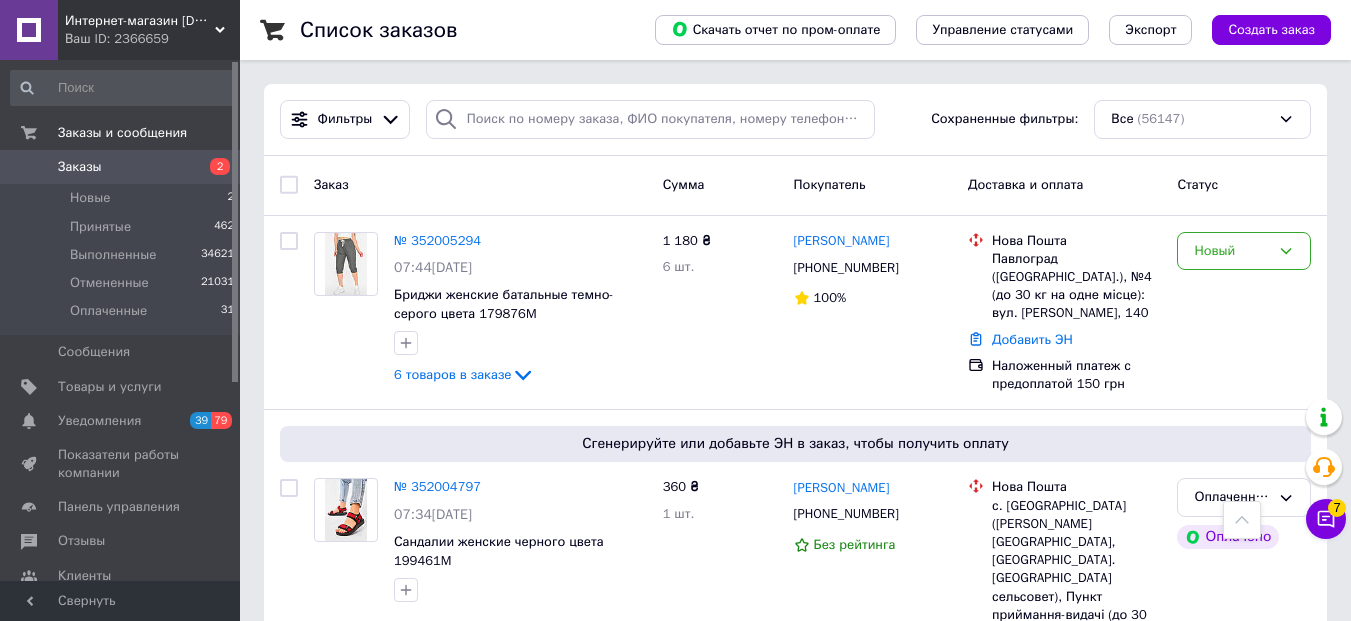 scroll, scrollTop: 3381, scrollLeft: 0, axis: vertical 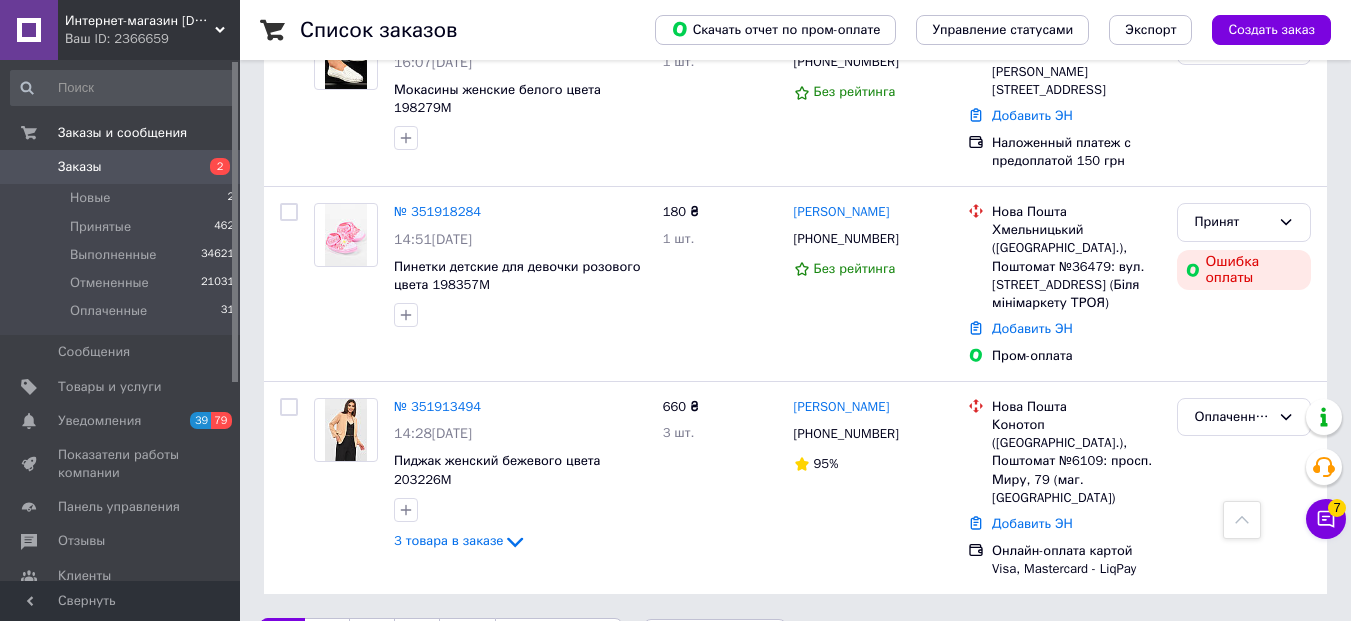 click on "Заказы" at bounding box center (121, 167) 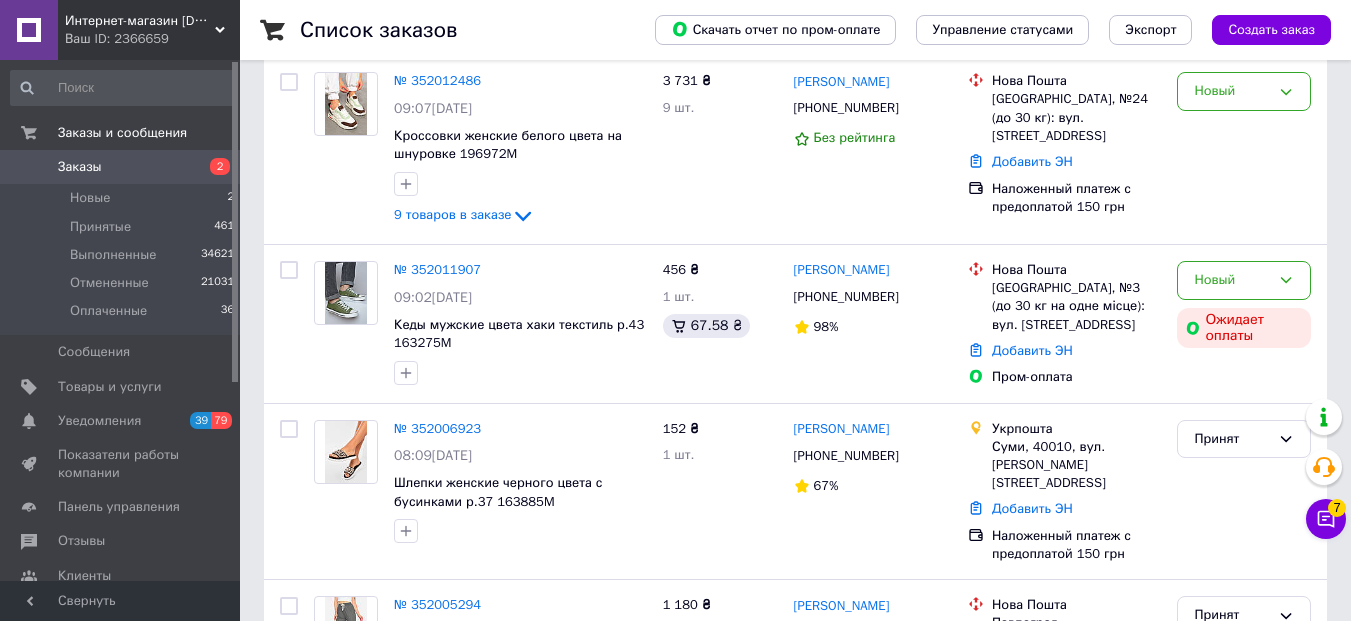 scroll, scrollTop: 0, scrollLeft: 0, axis: both 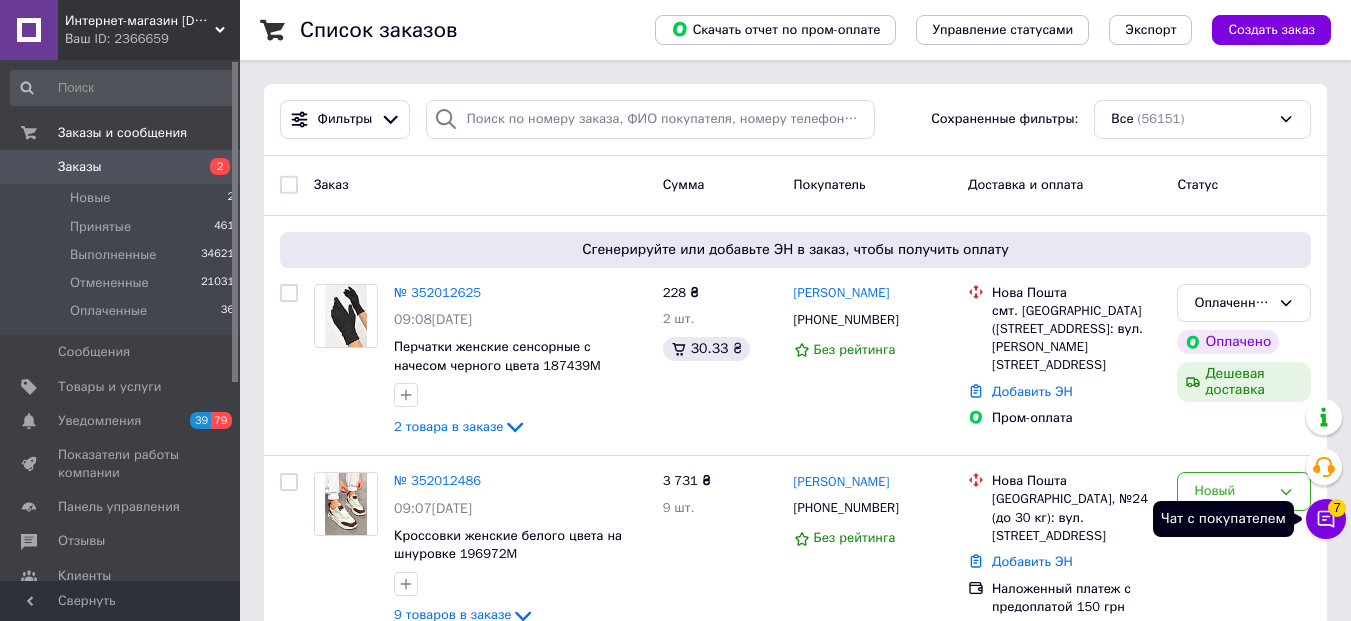 click 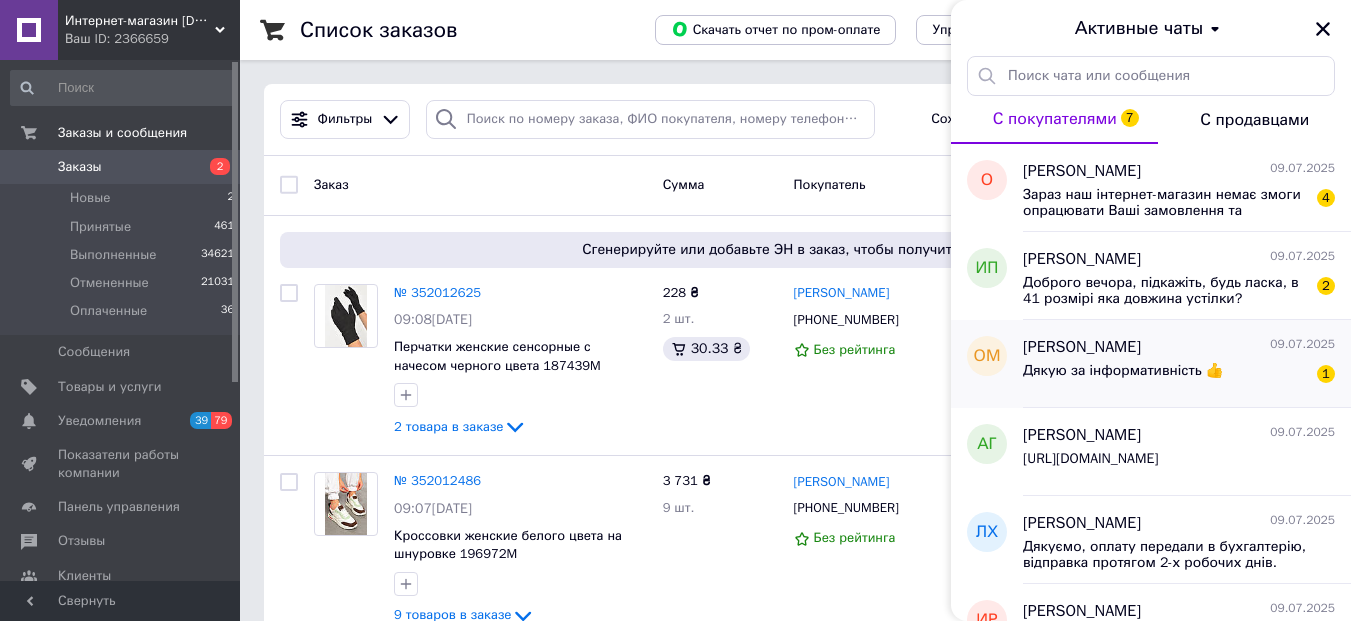 click on "Дякую за інформативність 👍 1" at bounding box center (1179, 375) 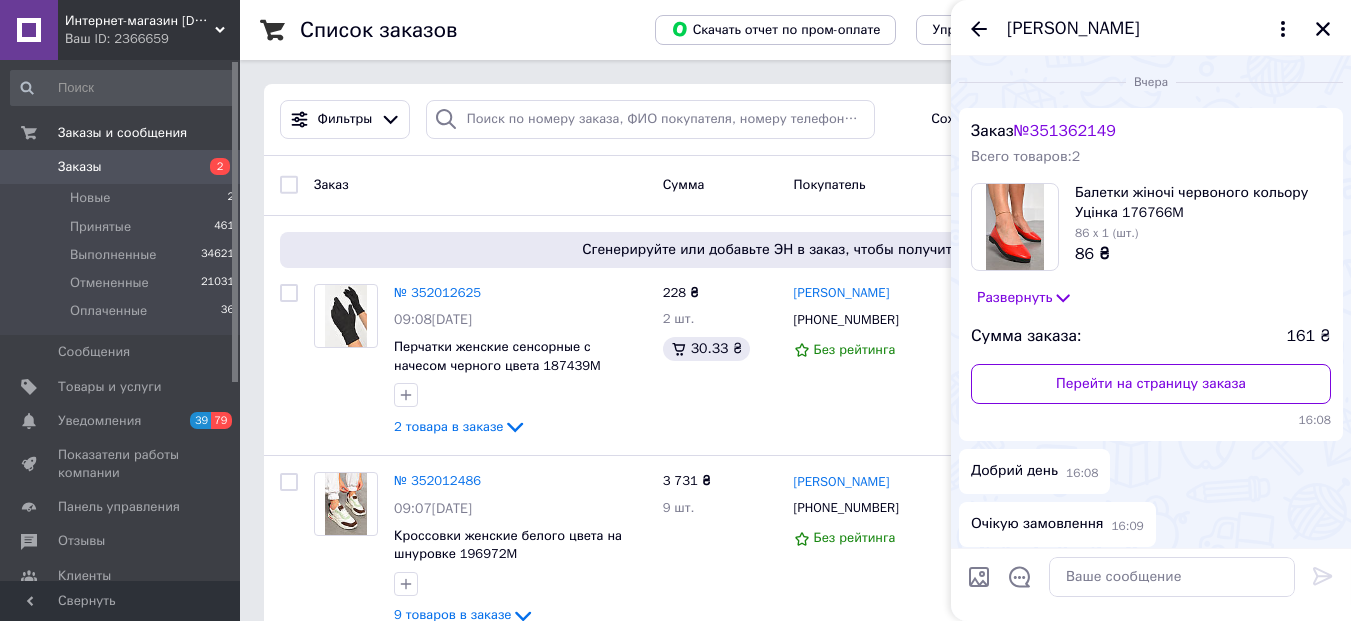 scroll, scrollTop: 336, scrollLeft: 0, axis: vertical 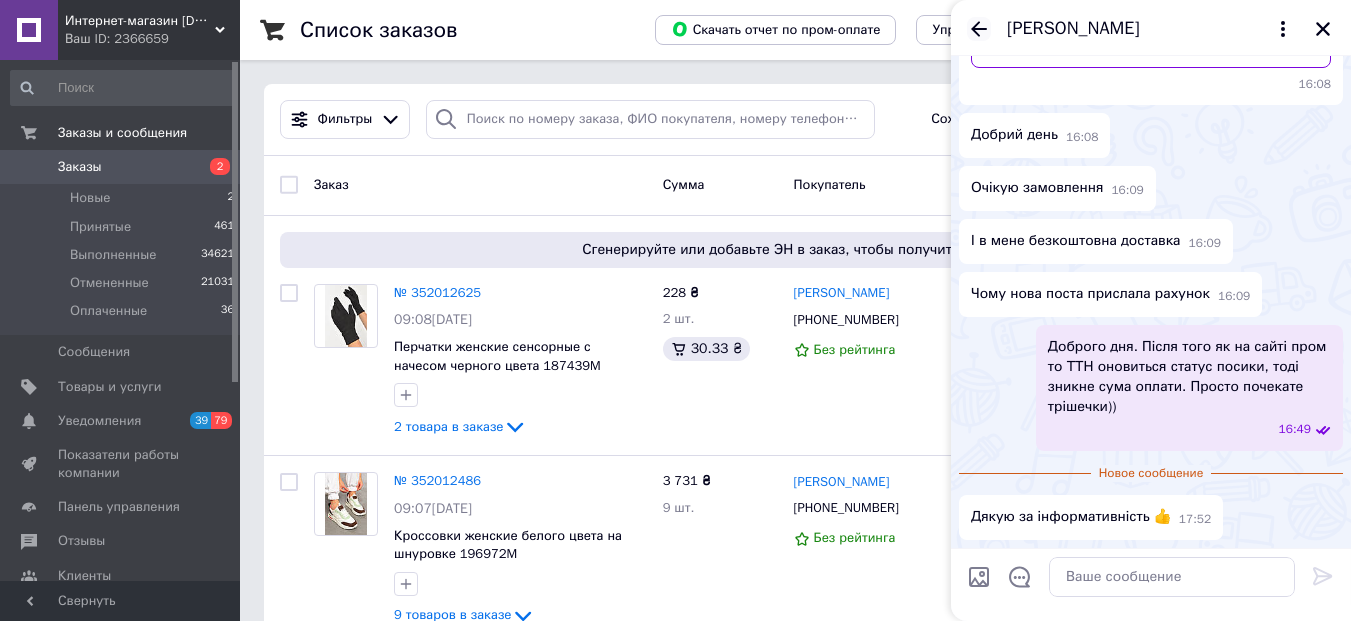 click 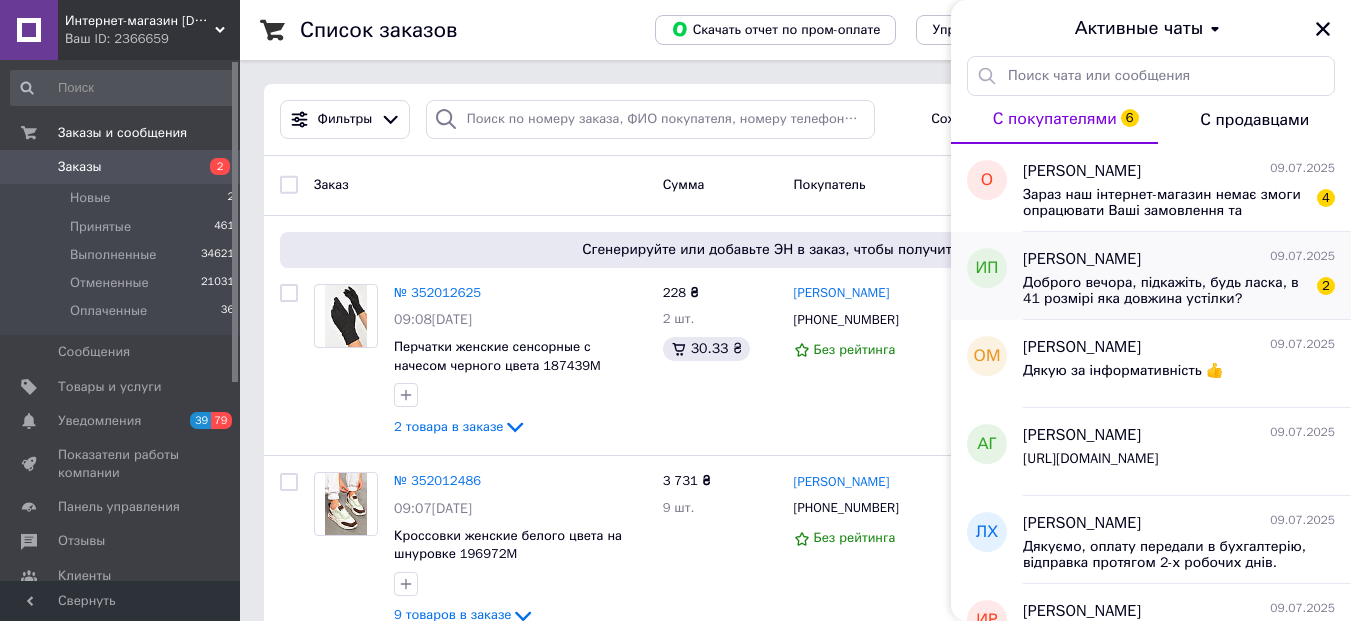 click on "Инна Панфилова 09.07.2025 Доброго вечора, підкажіть, будь ласка,  в 41 розмірі яка довжина устілки? 2" at bounding box center [1187, 276] 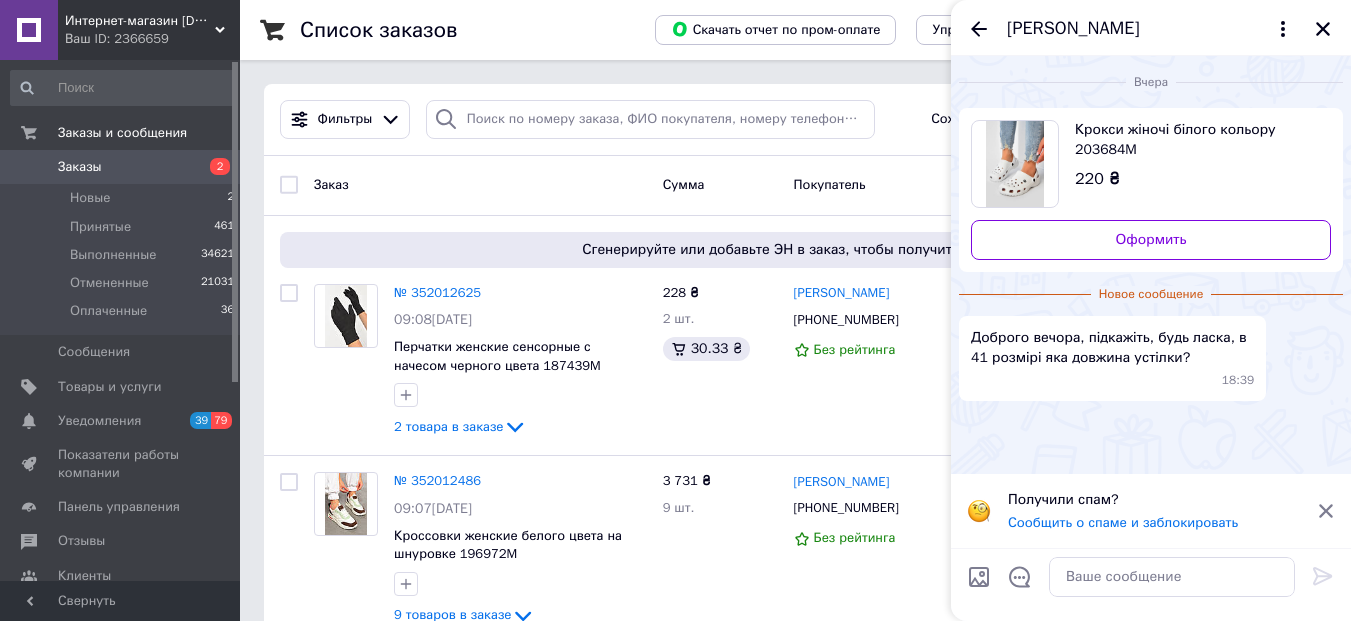 click 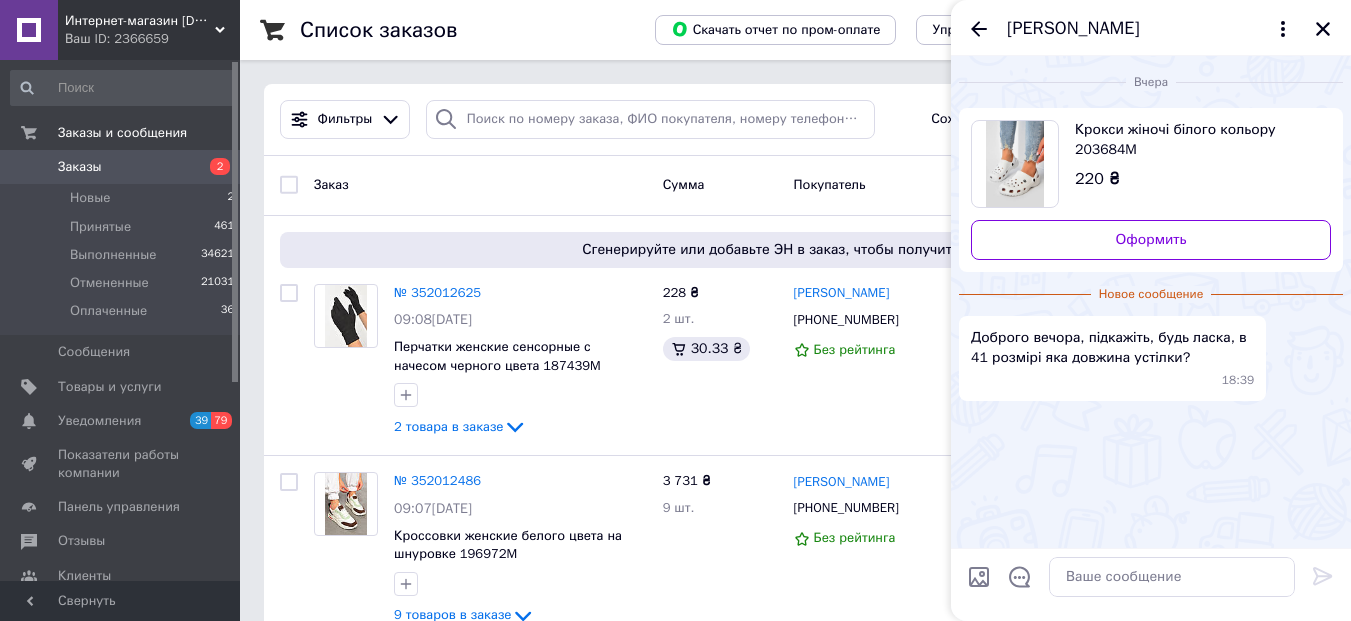 click at bounding box center (1014, 164) 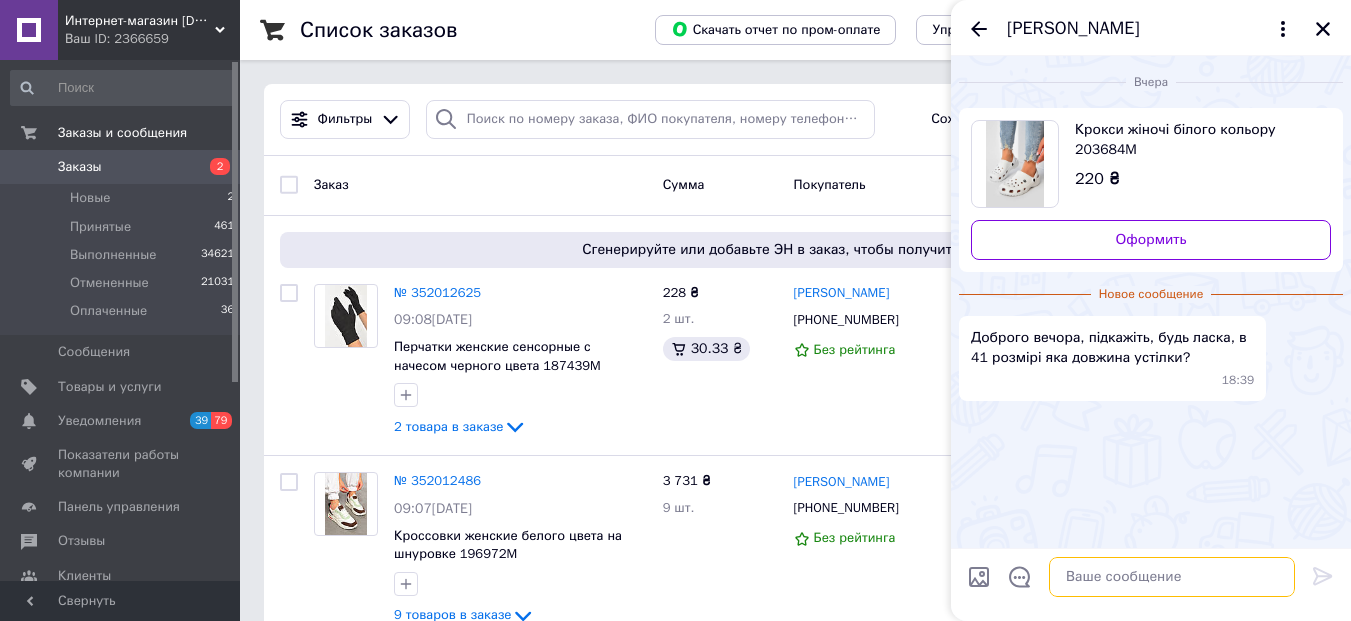 click at bounding box center [1172, 577] 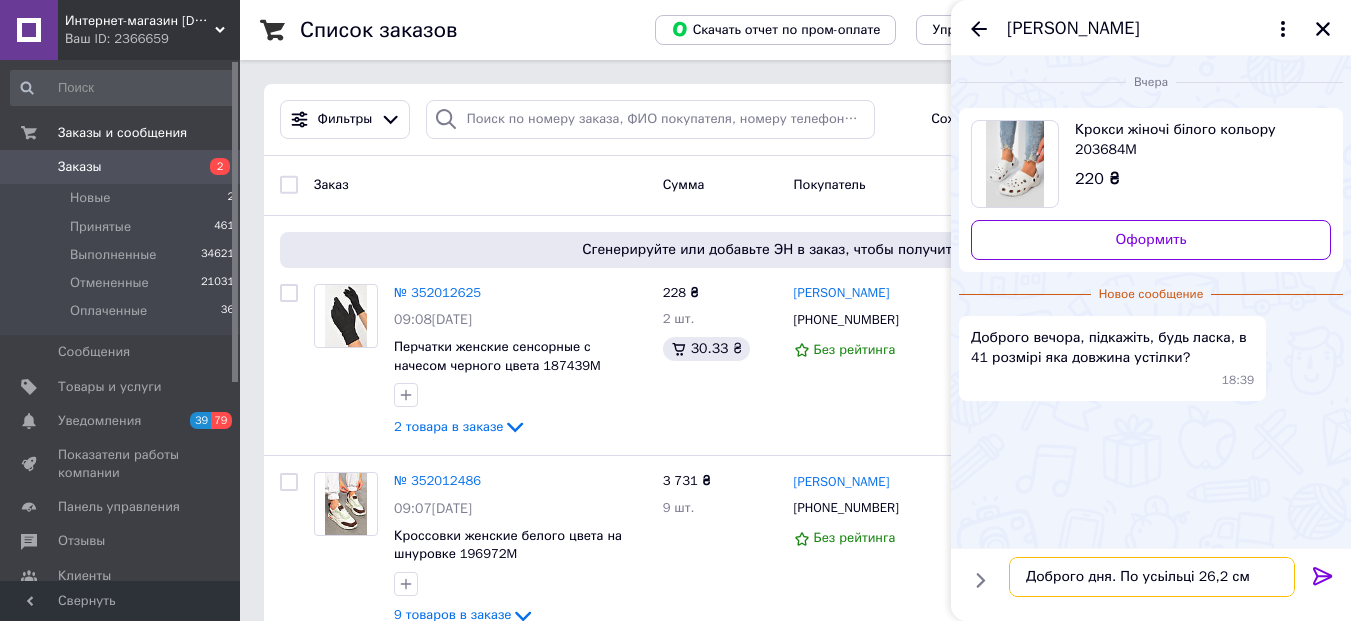 click on "Доброго дня. По усьільці 26,2 см" at bounding box center (1152, 577) 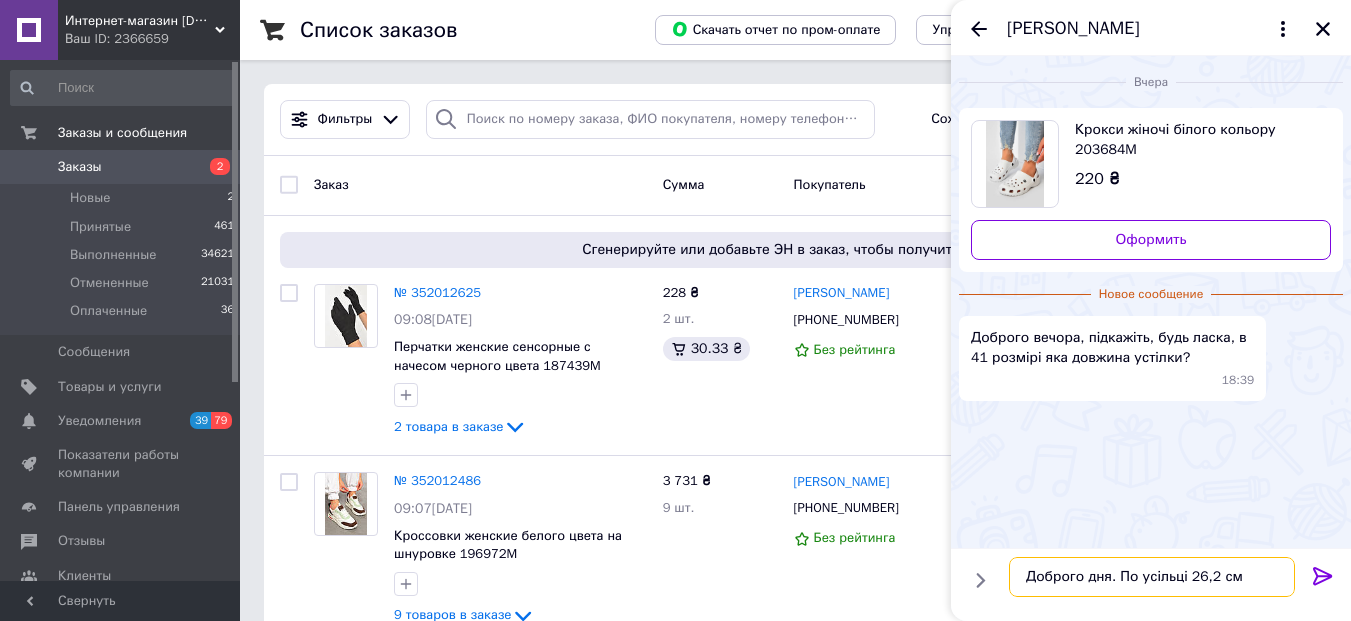 type on "Доброго дня. По устільці 26,2 см" 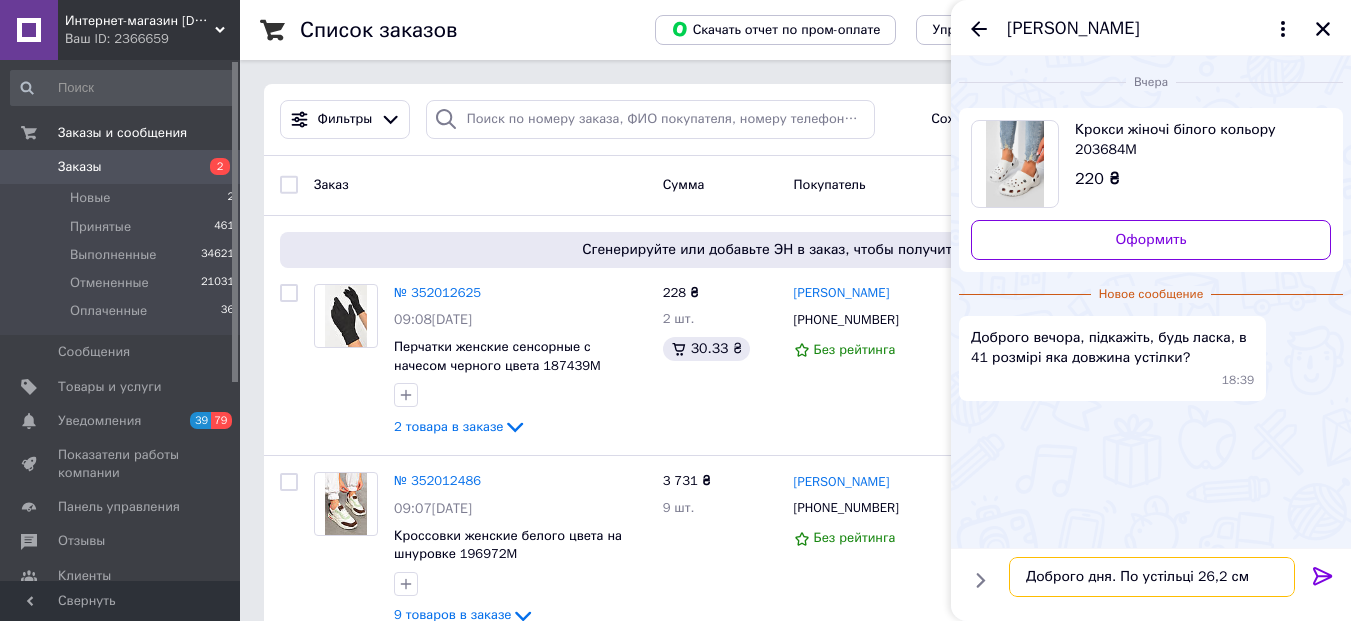 click on "Доброго дня. По устільці 26,2 см" at bounding box center (1152, 577) 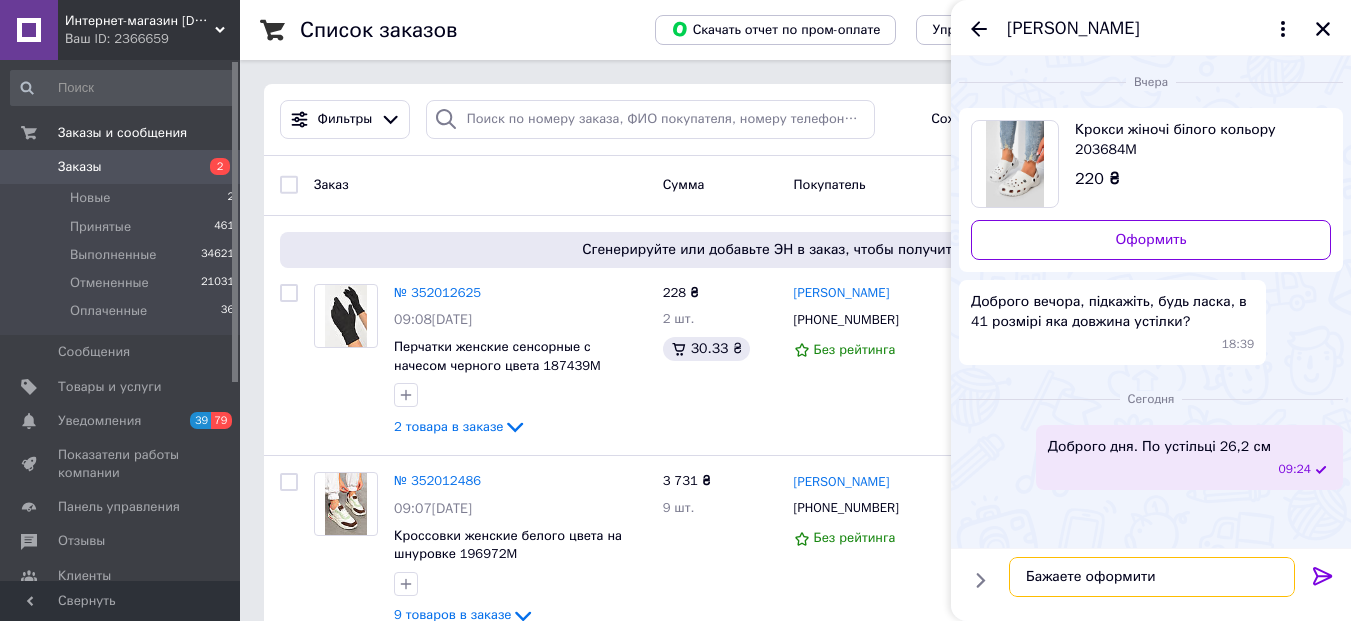type on "Бажаете оформити?" 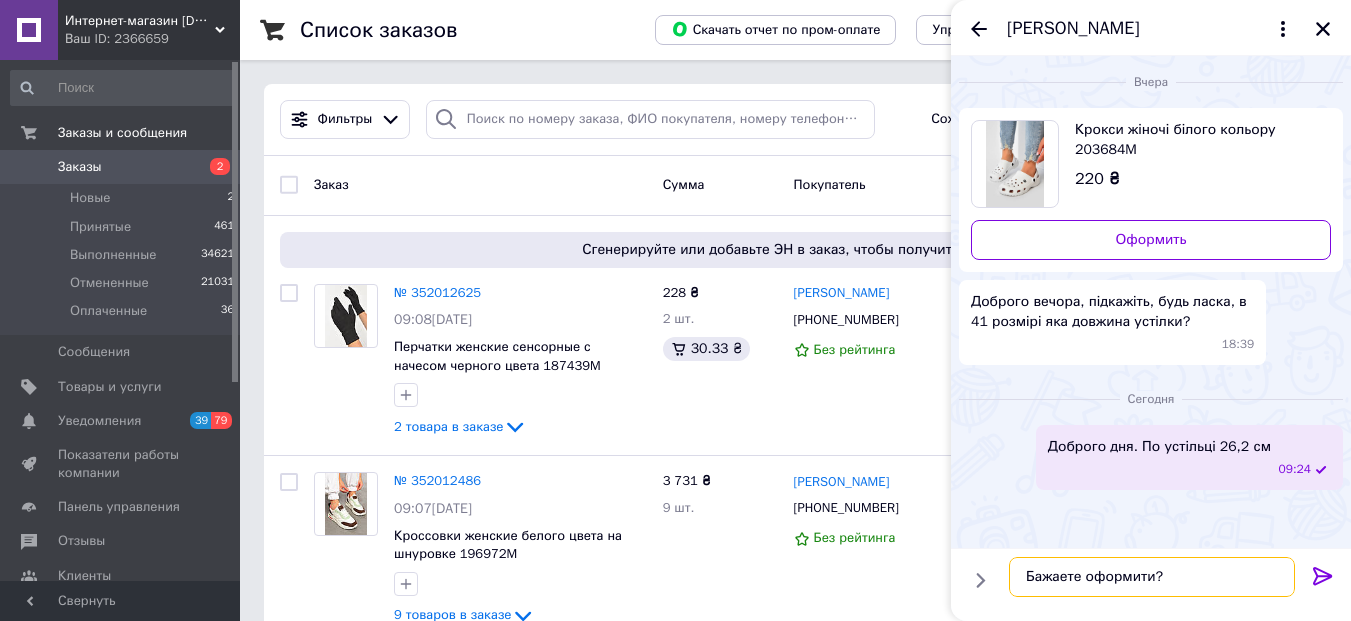 type 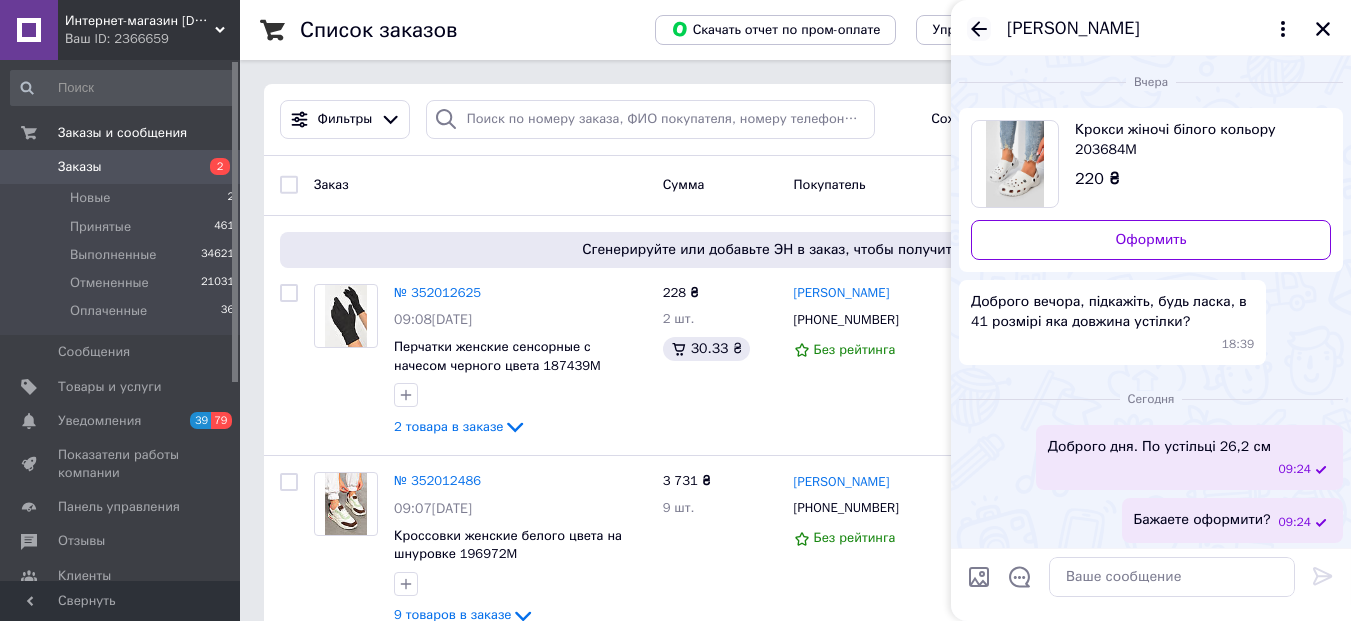 click 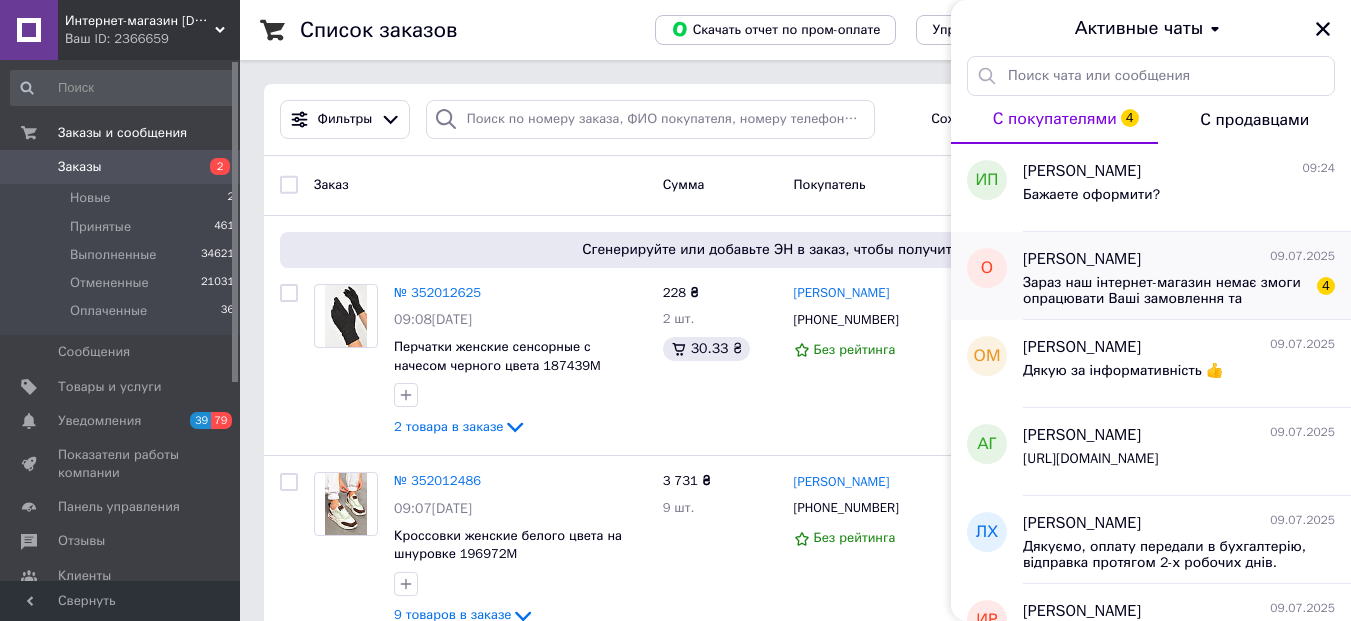 click on "Зараз наш інтернет-магазин немає змоги опрацювати Ваші замовлення та повідомлення.
Оскільки Ви звернулися у неробочий час чи вихідний. Ваше замовлення/повідомлення буде опрацьоване в найближчий робочий час." at bounding box center (1165, 291) 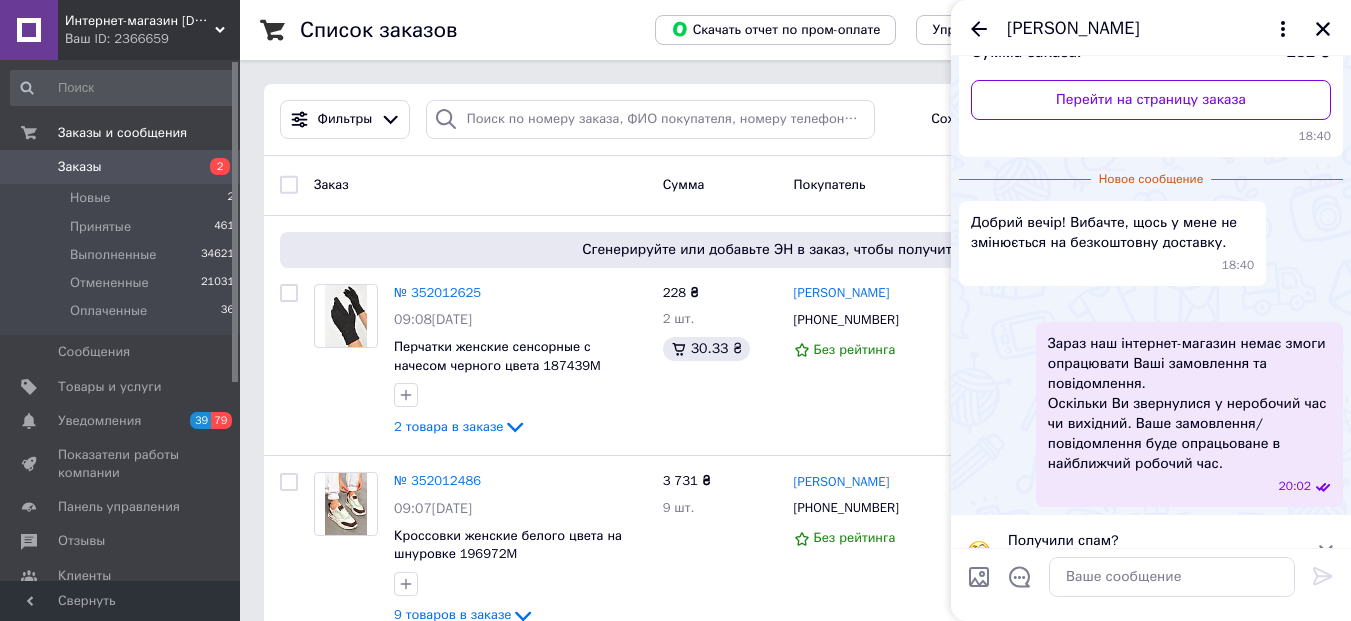 scroll, scrollTop: 565, scrollLeft: 0, axis: vertical 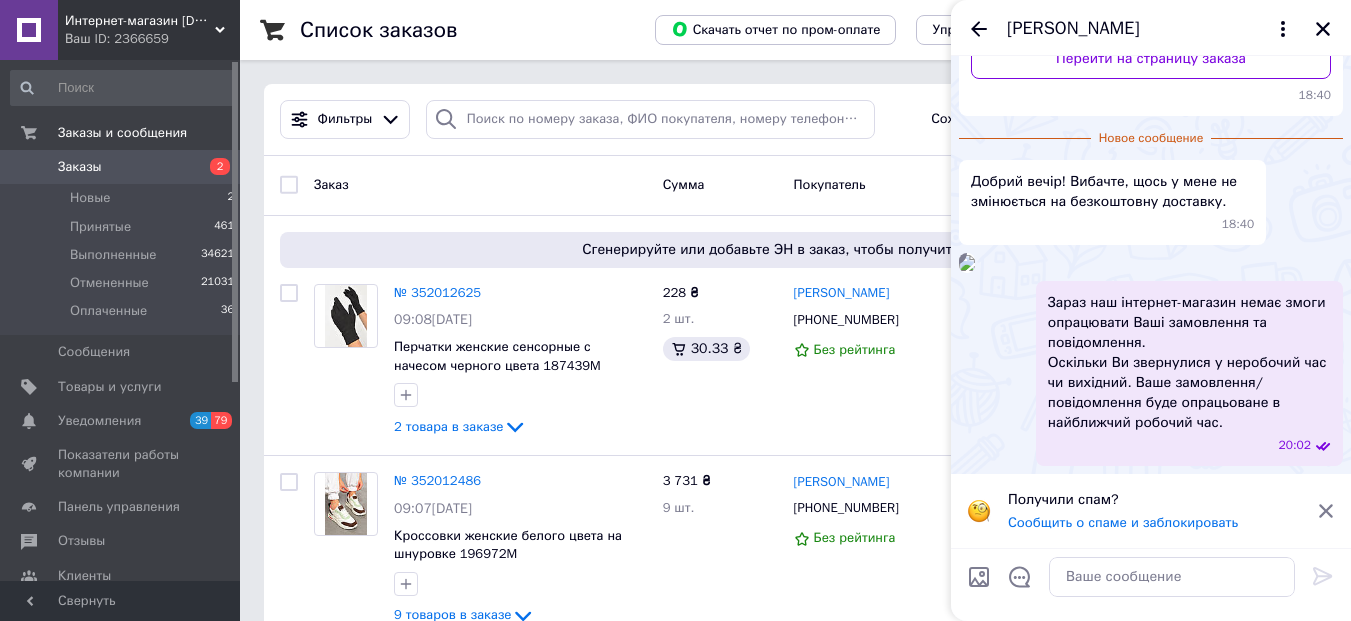 click at bounding box center (967, 263) 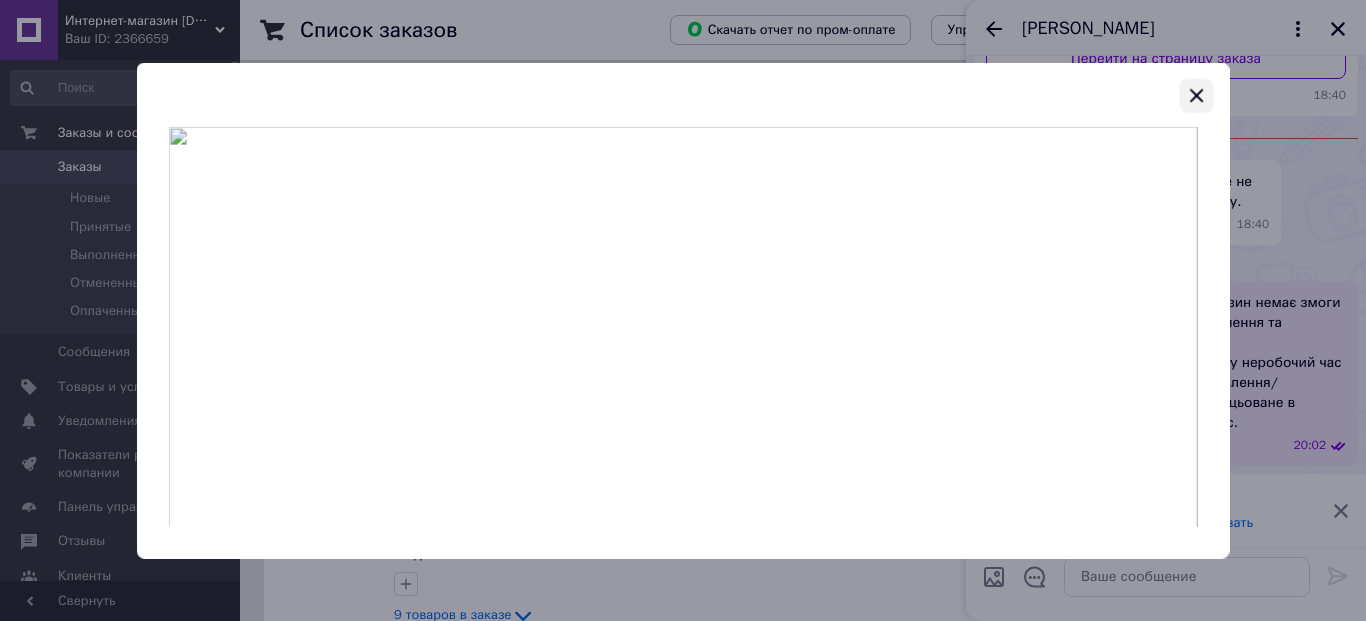 click 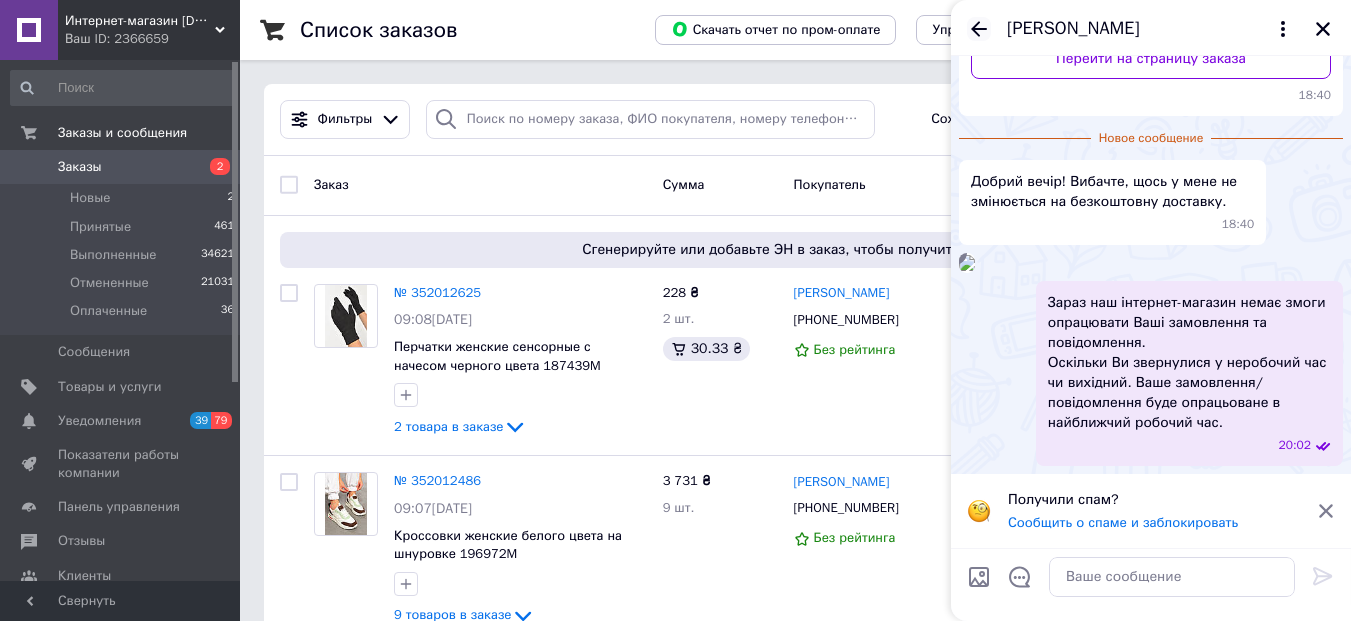click 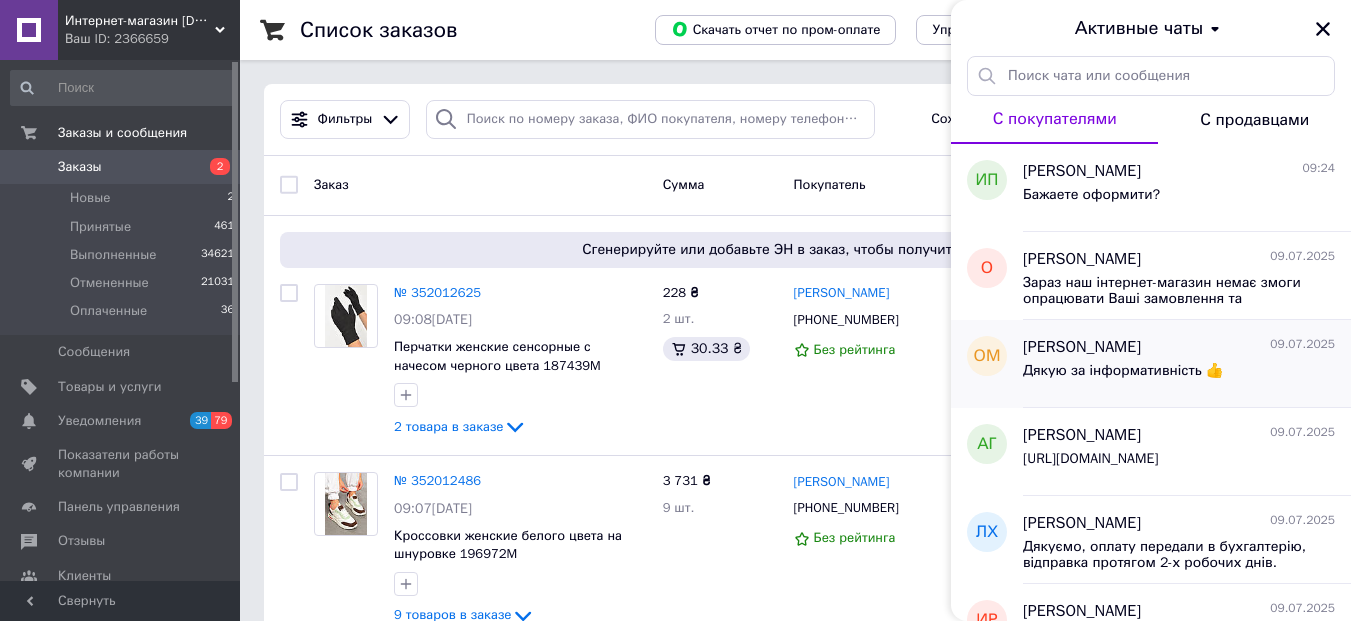 click on "Дякую за інформативність 👍" at bounding box center (1123, 371) 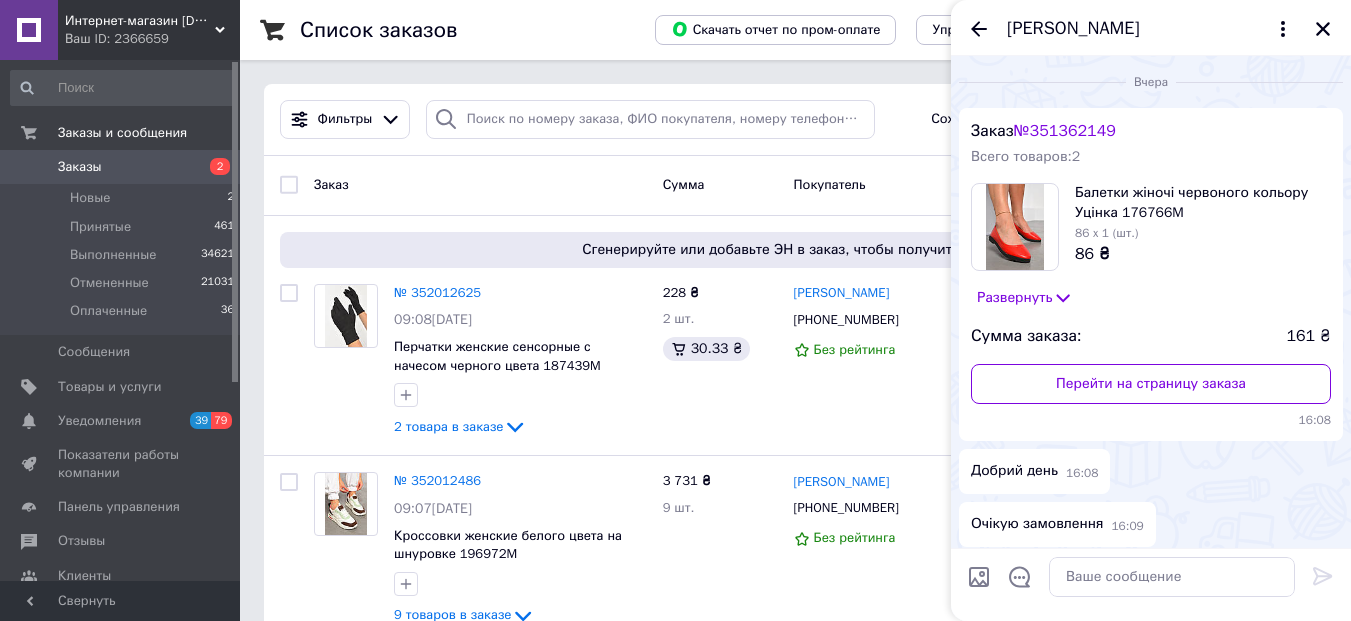 scroll, scrollTop: 300, scrollLeft: 0, axis: vertical 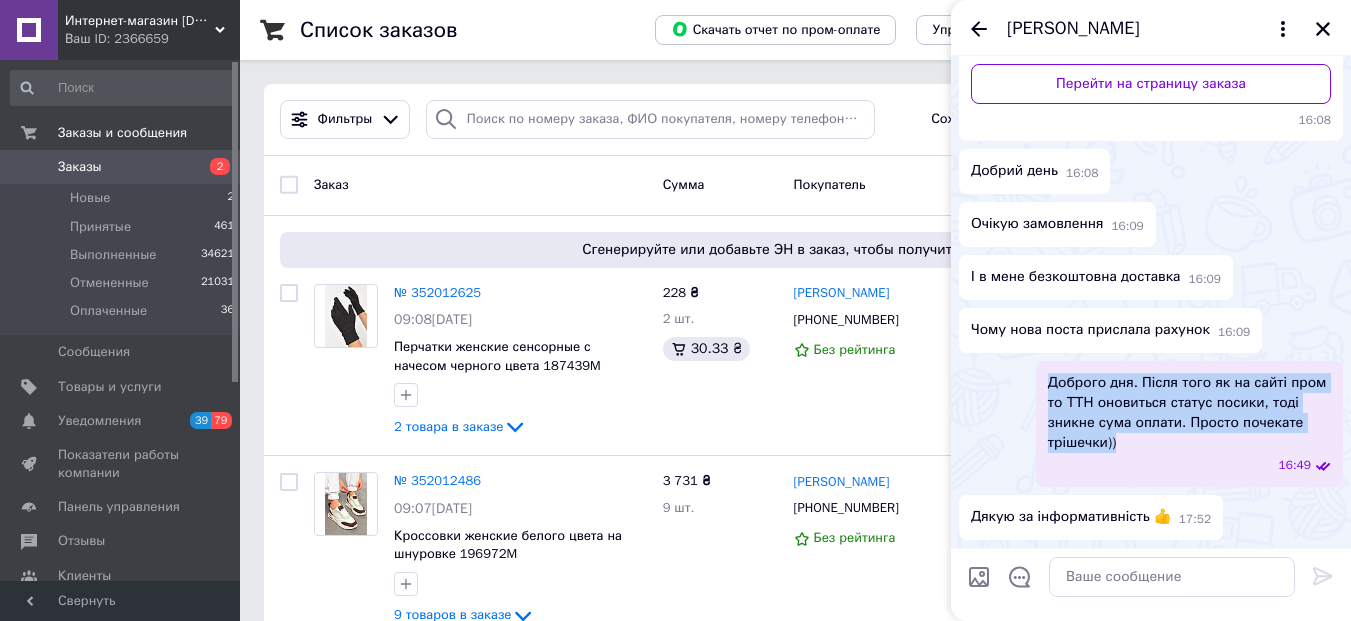 drag, startPoint x: 1052, startPoint y: 379, endPoint x: 1176, endPoint y: 453, distance: 144.40222 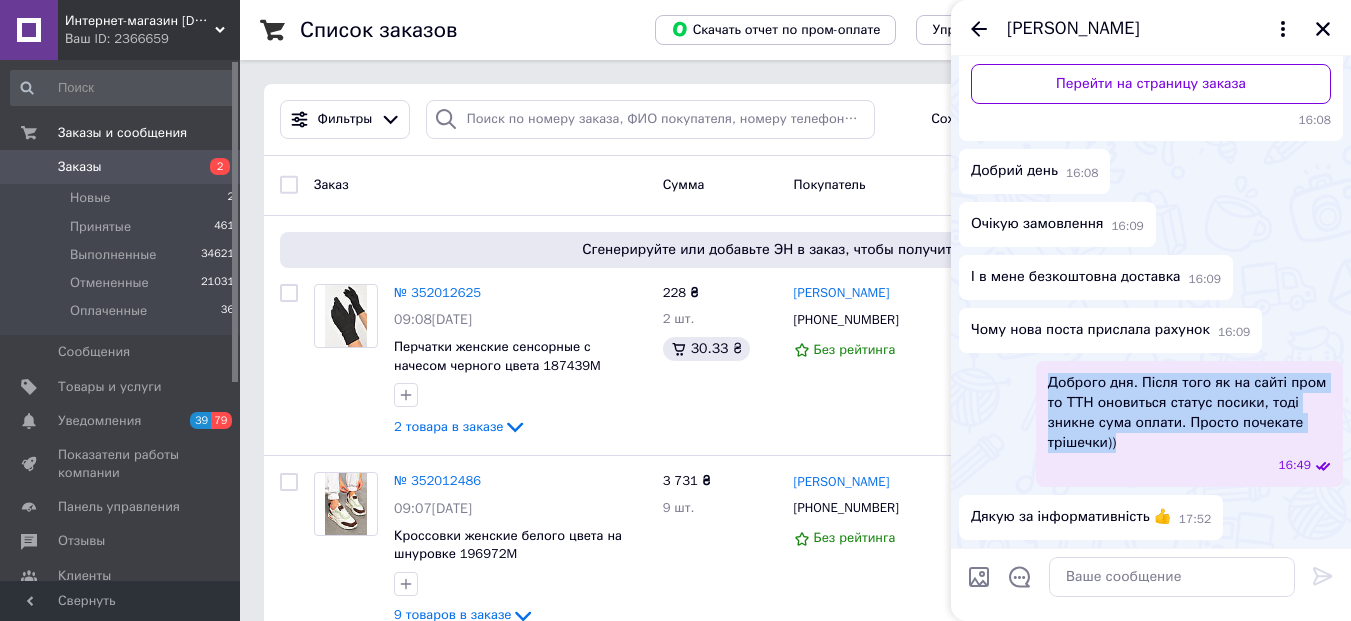 drag, startPoint x: 973, startPoint y: 17, endPoint x: 982, endPoint y: 29, distance: 15 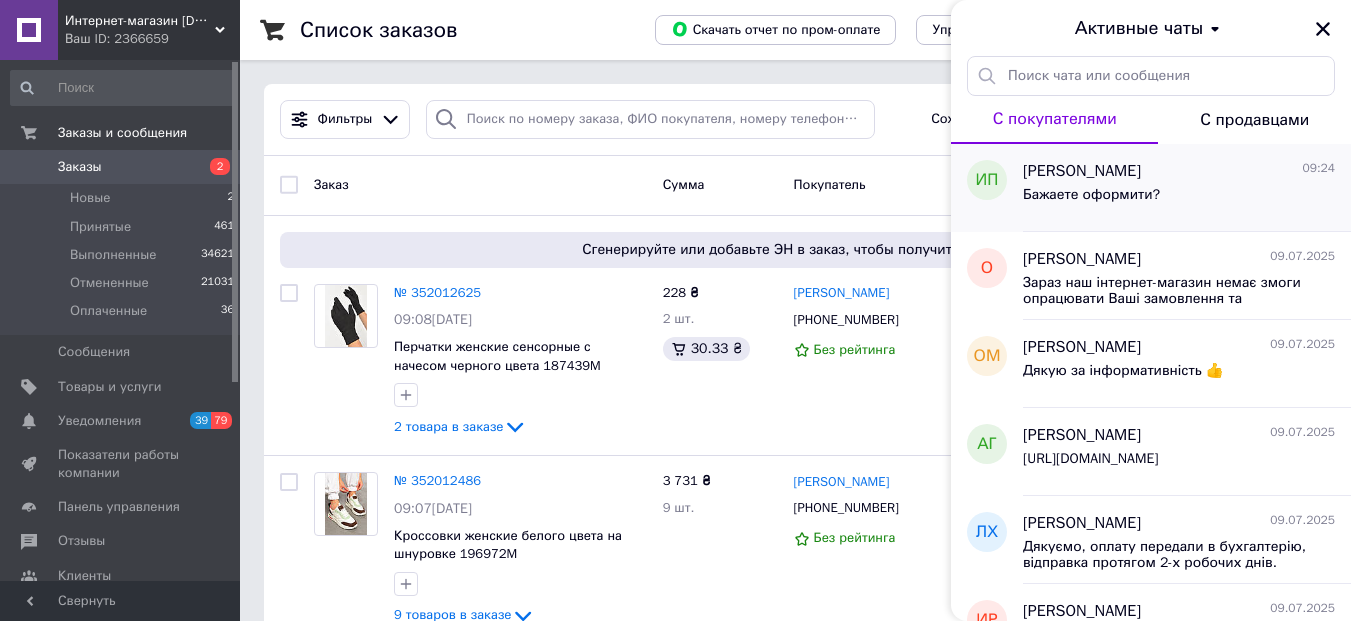 click on "[PERSON_NAME]" at bounding box center (1082, 171) 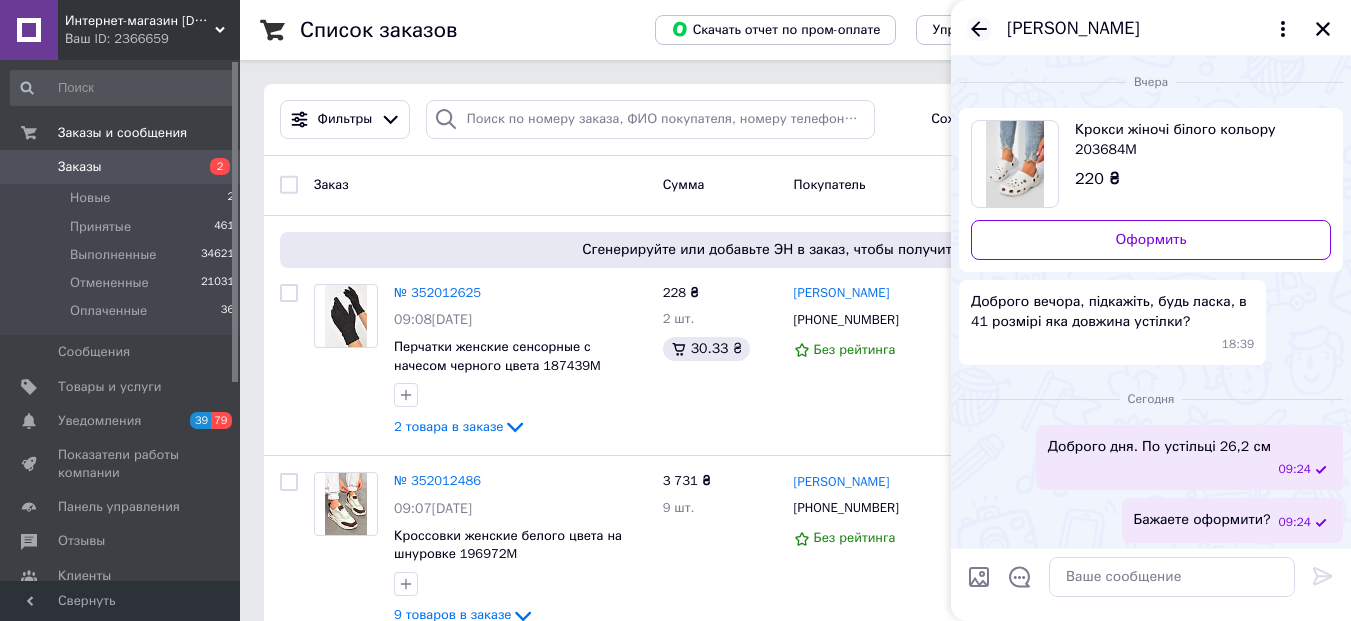 click 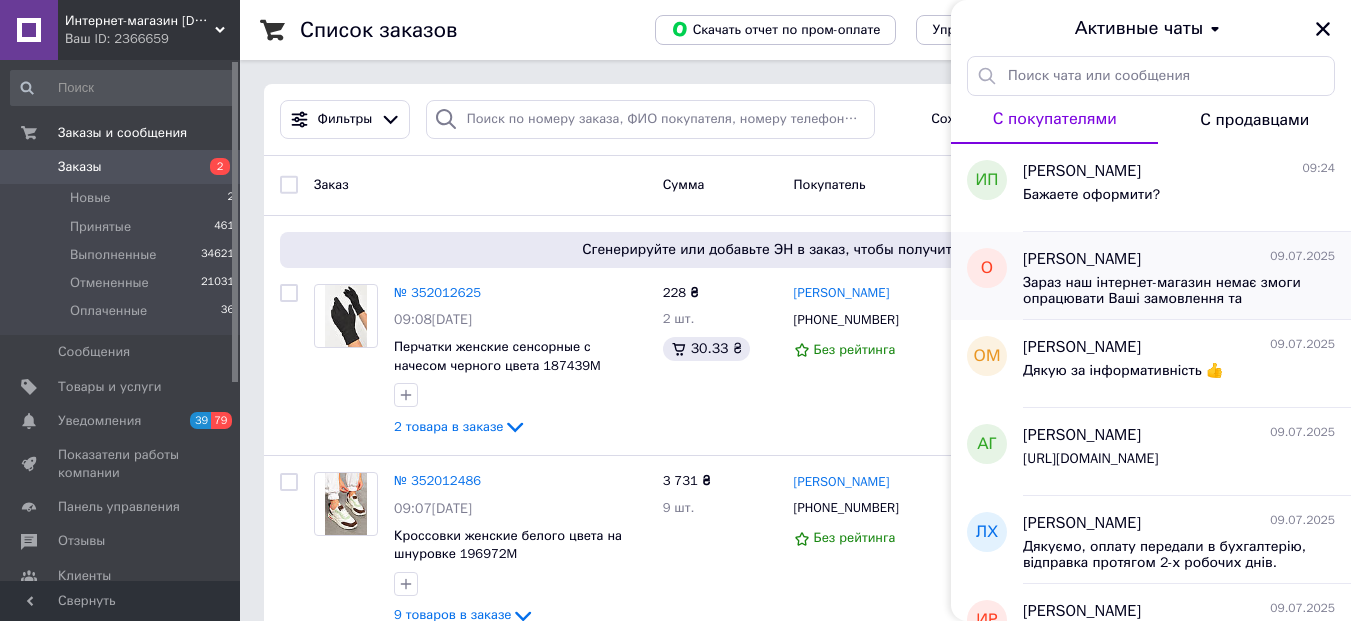 click on "Зараз наш інтернет-магазин немає змоги опрацювати Ваші замовлення та повідомлення.
Оскільки Ви звернулися у неробочий час чи вихідний. Ваше замовлення/повідомлення буде опрацьоване в найближчий робочий час." at bounding box center (1165, 291) 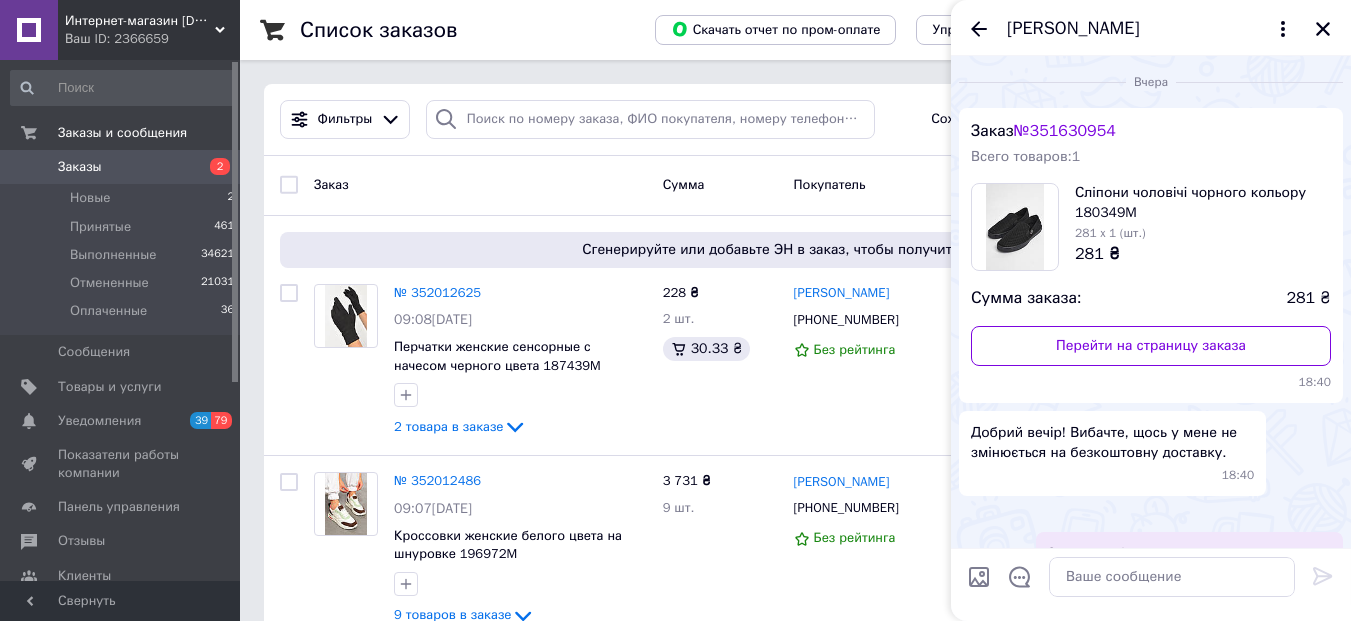 scroll, scrollTop: 529, scrollLeft: 0, axis: vertical 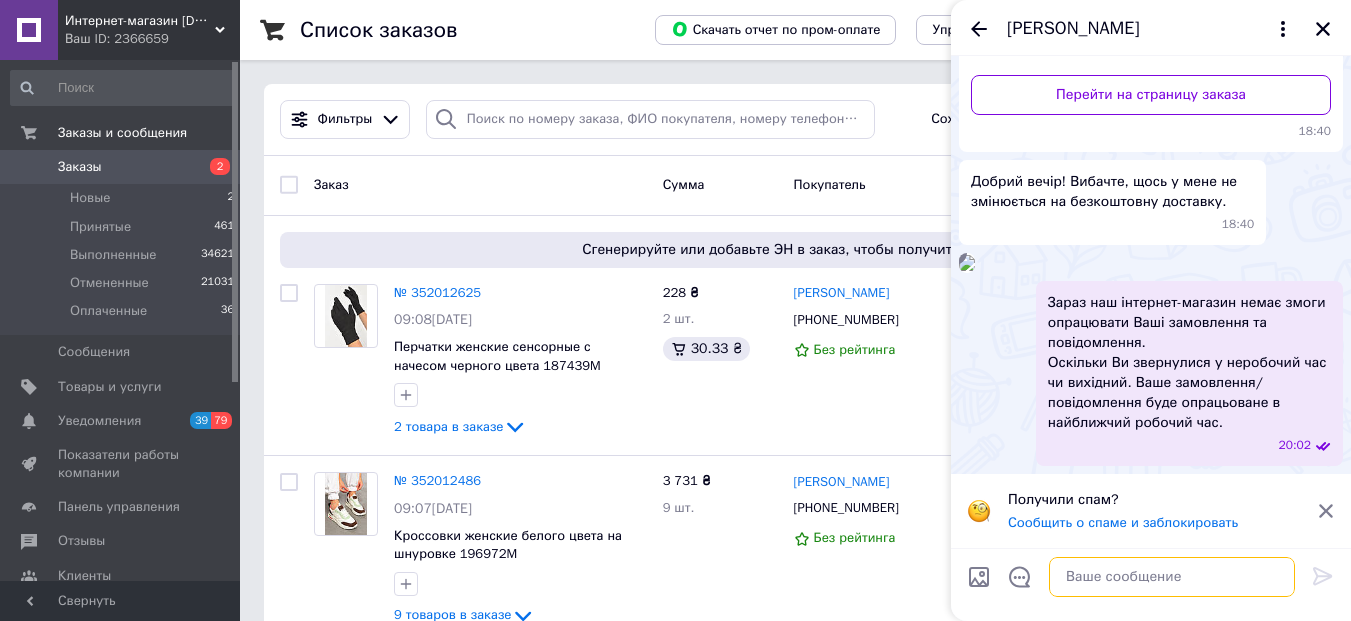 click at bounding box center (1172, 577) 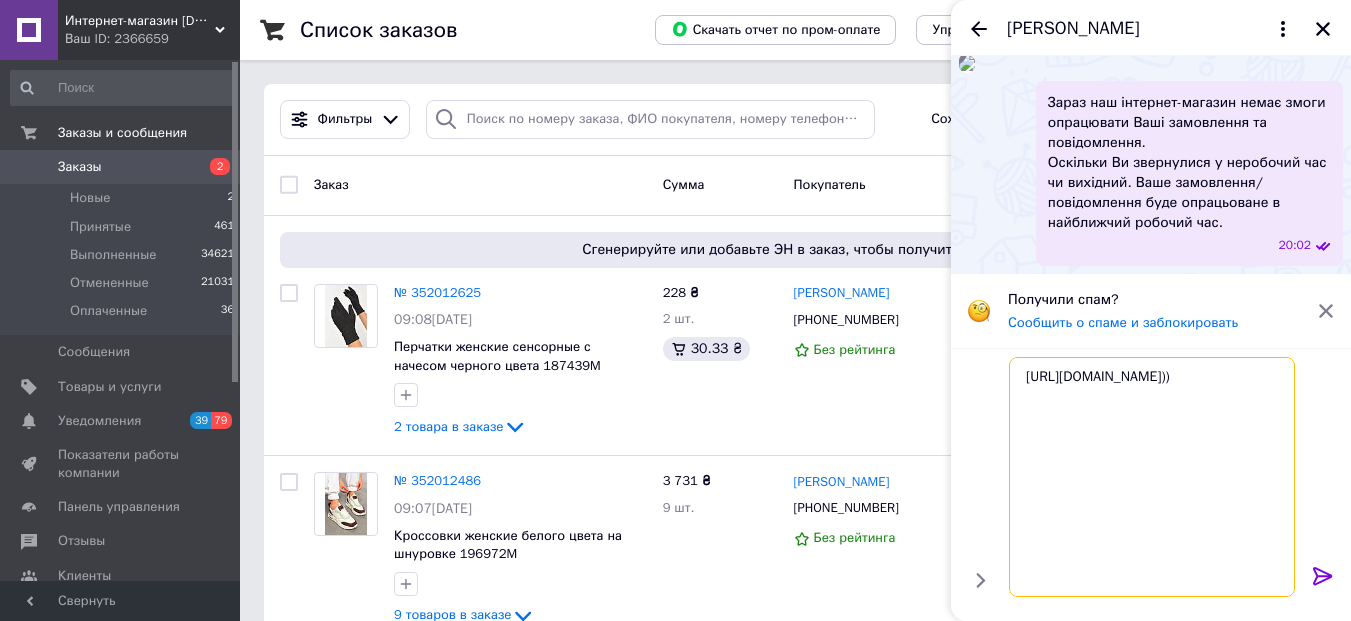 scroll, scrollTop: 0, scrollLeft: 0, axis: both 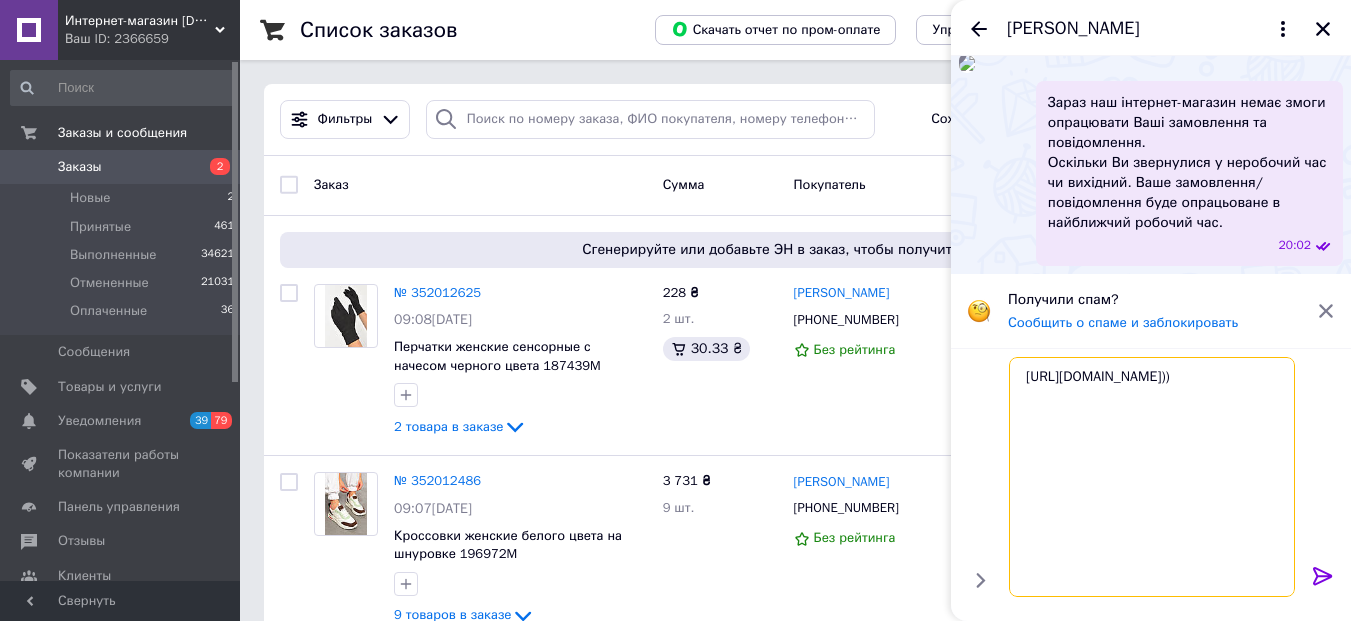 drag, startPoint x: 1131, startPoint y: 581, endPoint x: 1027, endPoint y: 338, distance: 264.3199 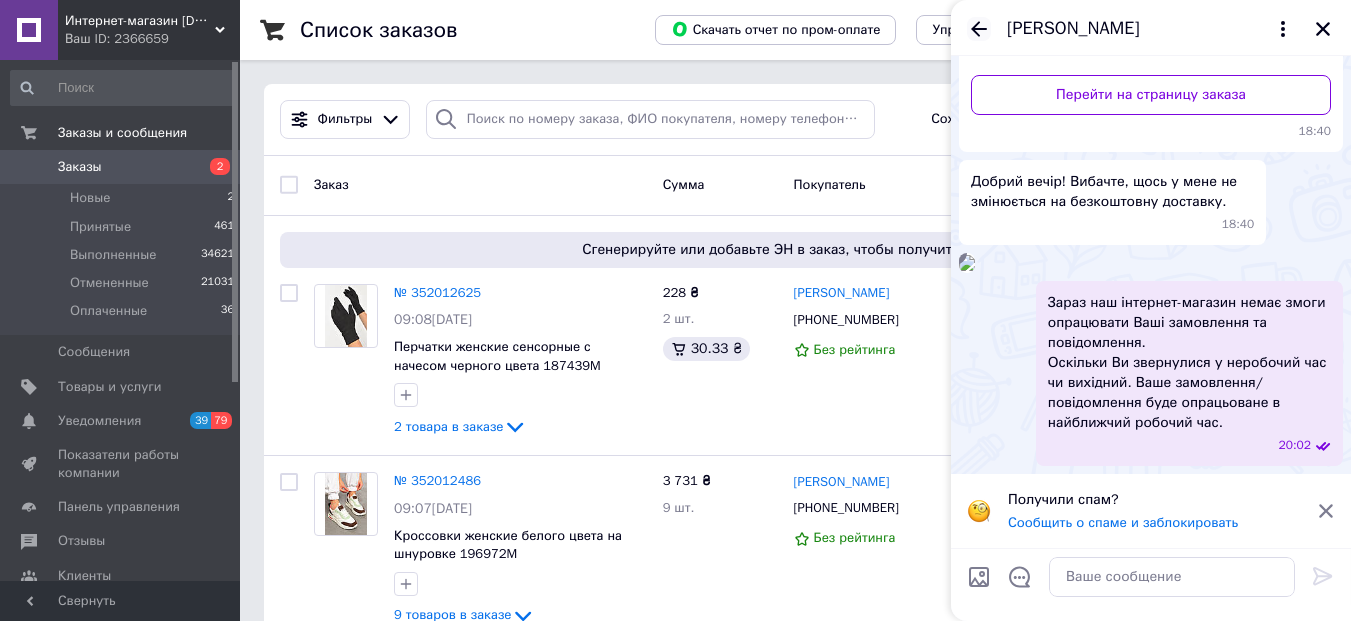 click 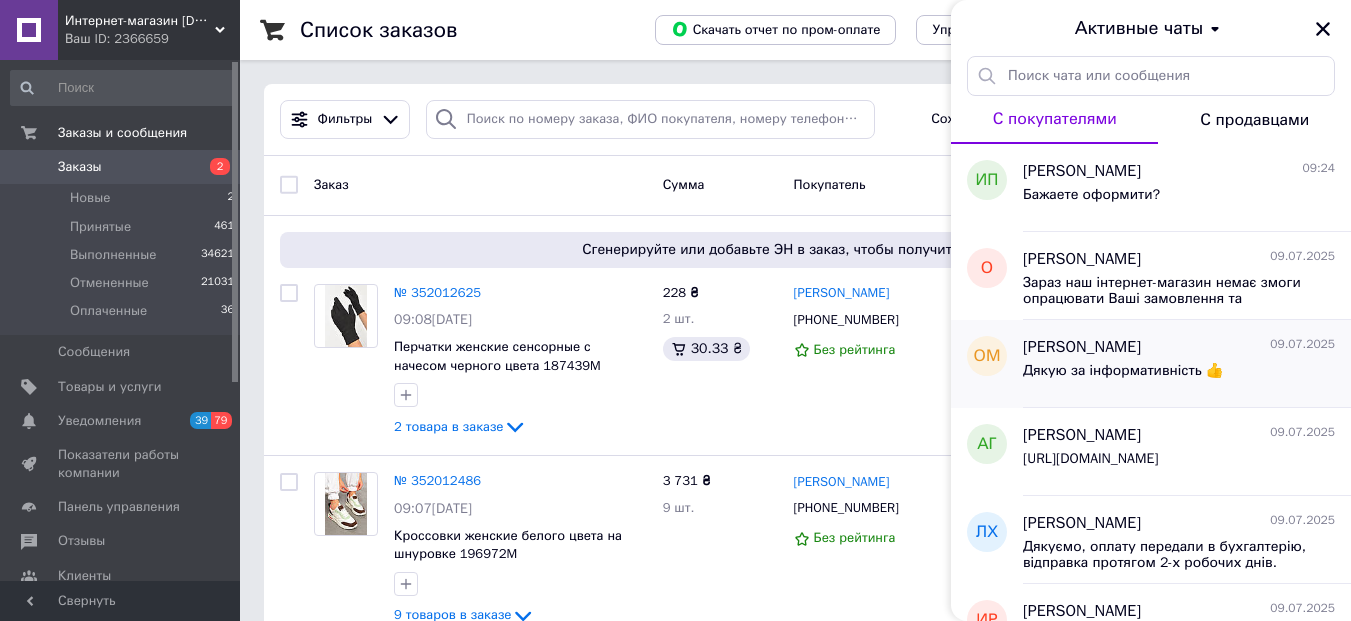 click on "Дякую за інформативність 👍" at bounding box center [1123, 377] 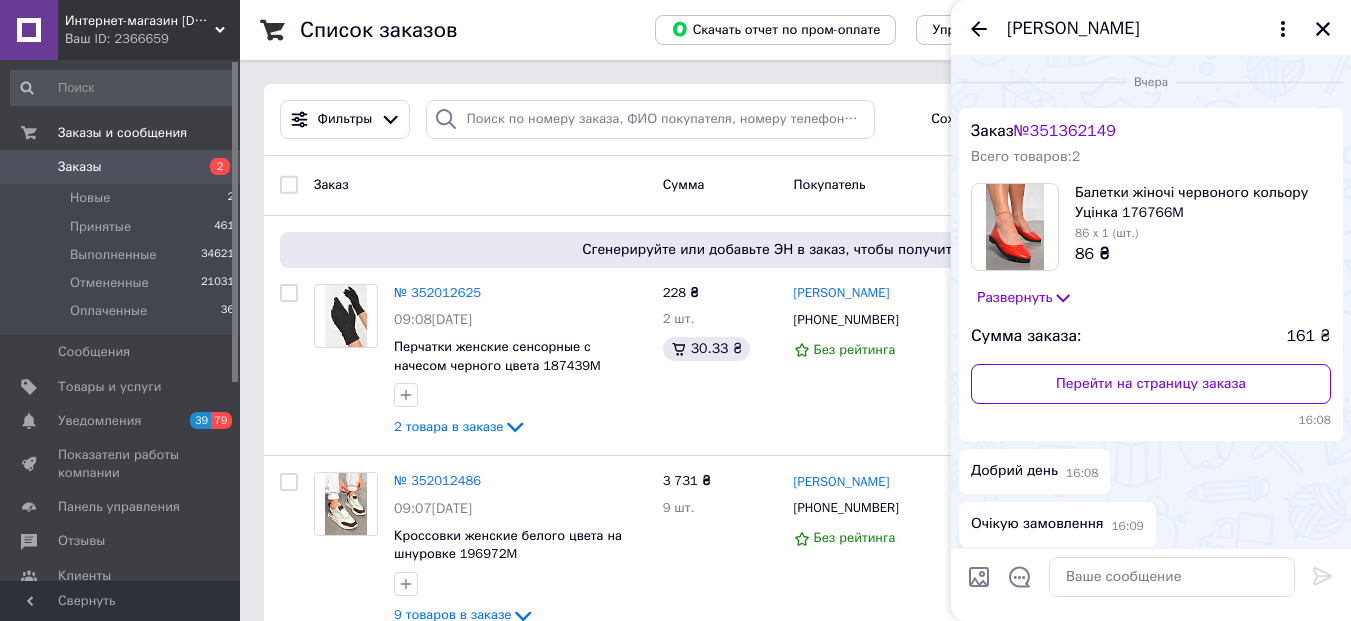 scroll, scrollTop: 300, scrollLeft: 0, axis: vertical 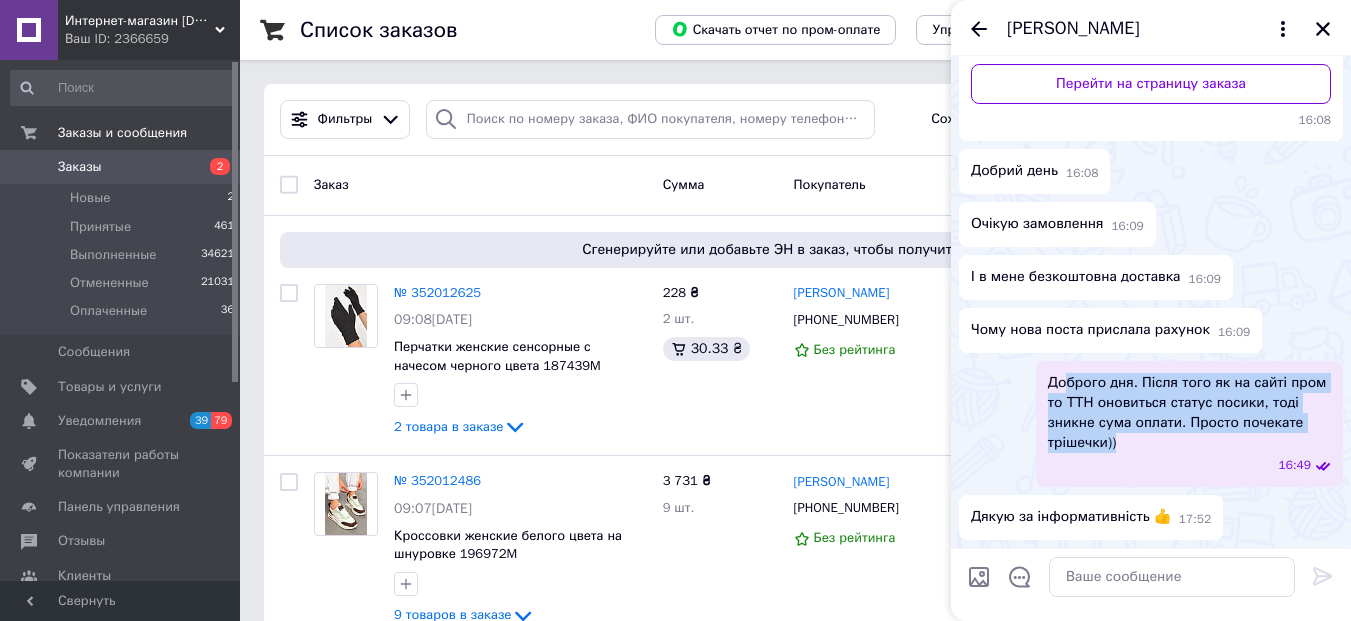 drag, startPoint x: 1118, startPoint y: 447, endPoint x: 1063, endPoint y: 385, distance: 82.87943 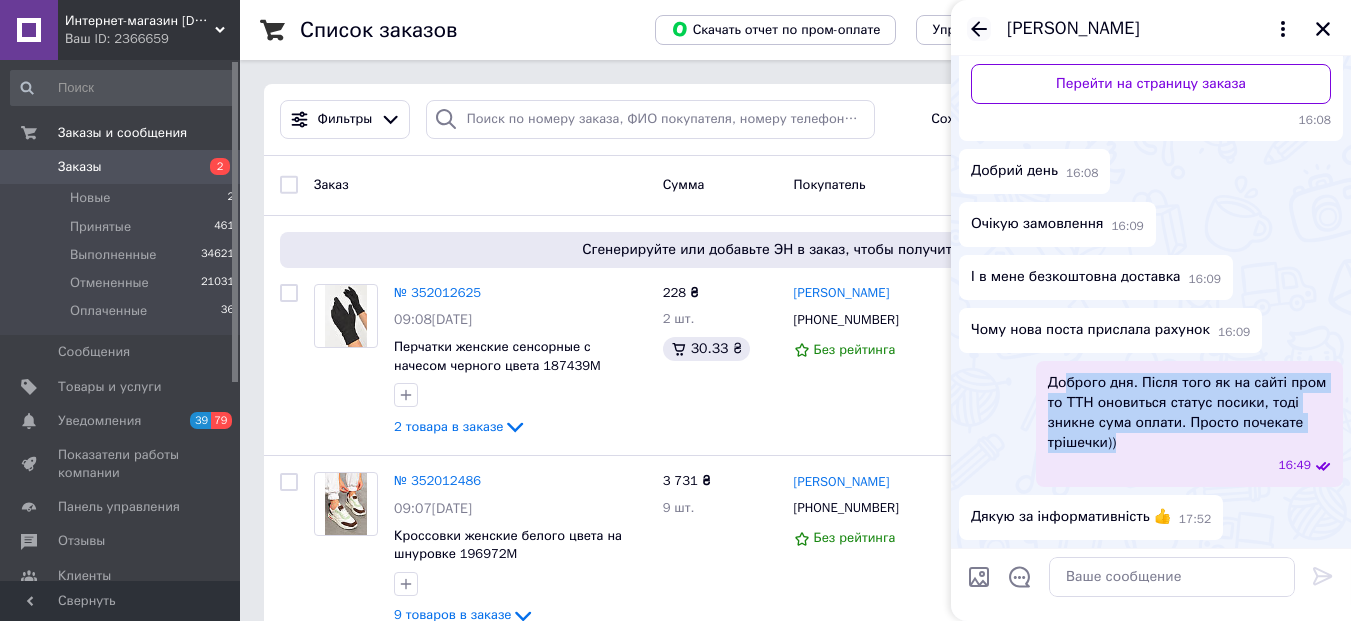 click 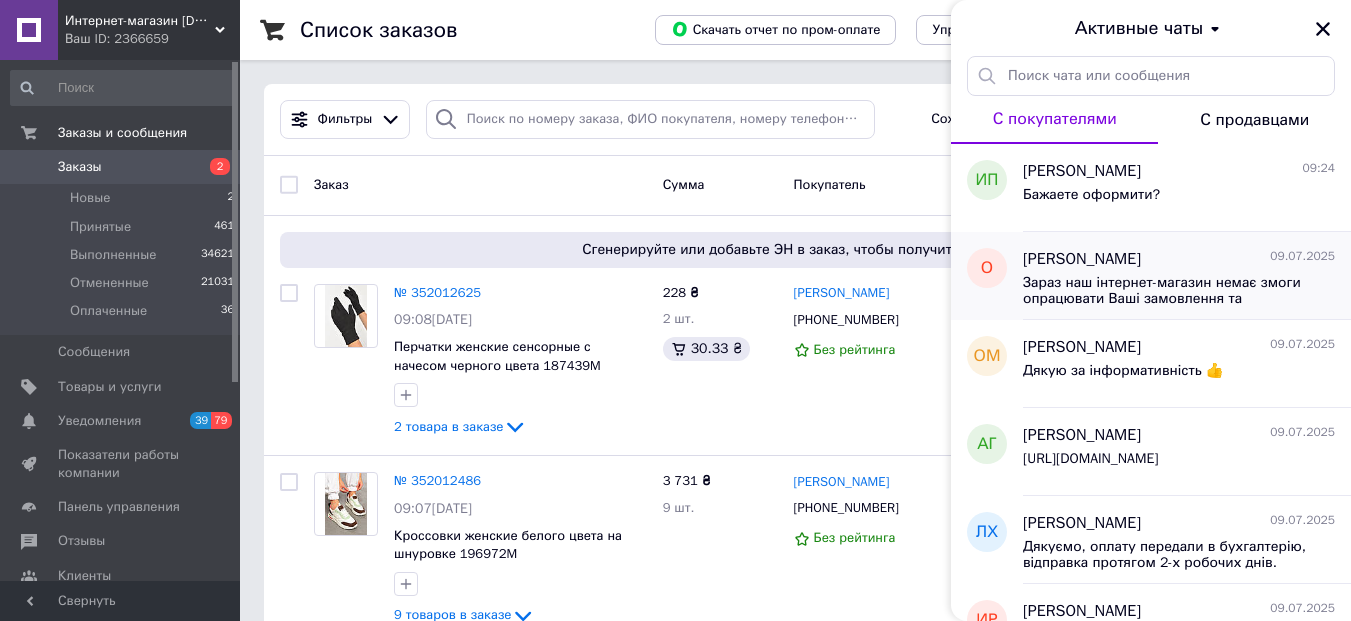 click on "Зараз наш інтернет-магазин немає змоги опрацювати Ваші замовлення та повідомлення.
Оскільки Ви звернулися у неробочий час чи вихідний. Ваше замовлення/повідомлення буде опрацьоване в найближчий робочий час." at bounding box center (1165, 291) 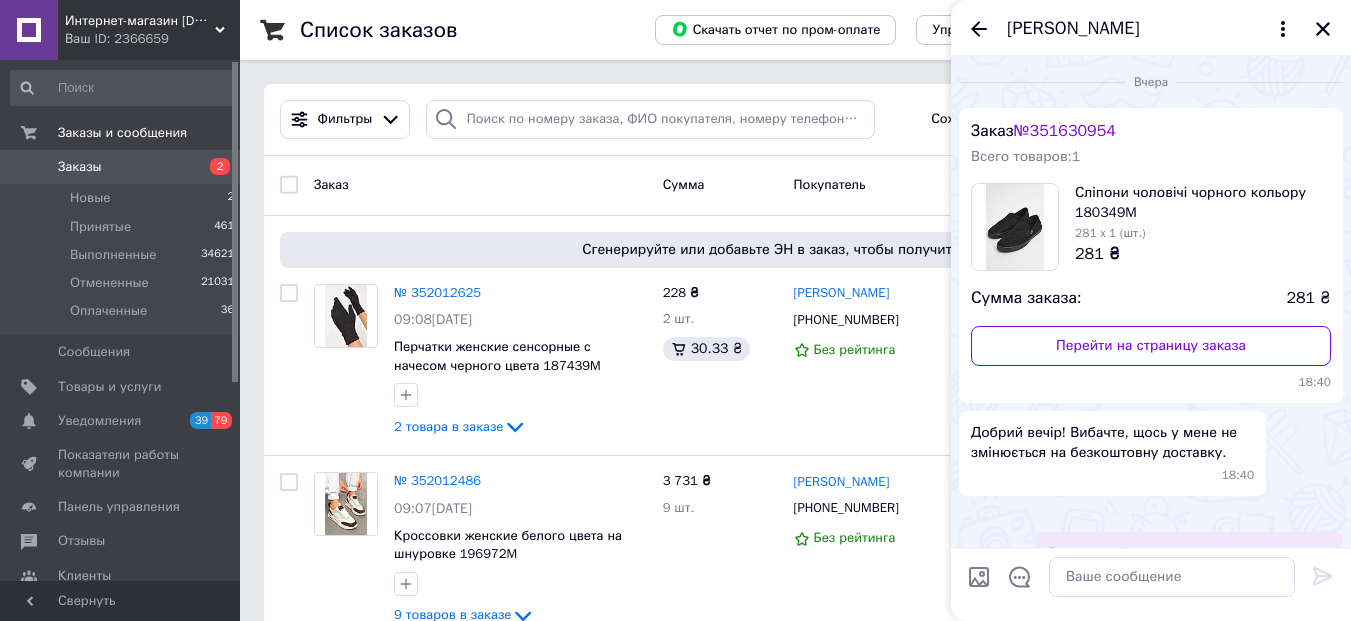 scroll, scrollTop: 529, scrollLeft: 0, axis: vertical 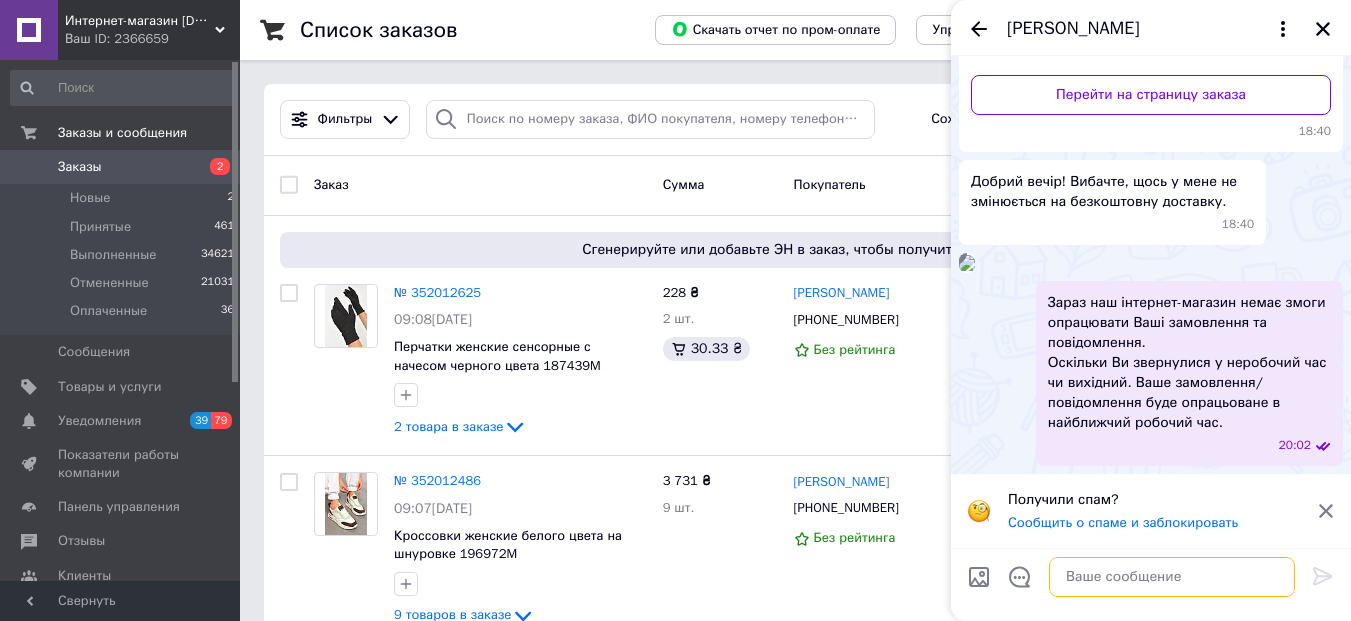 click at bounding box center (1172, 577) 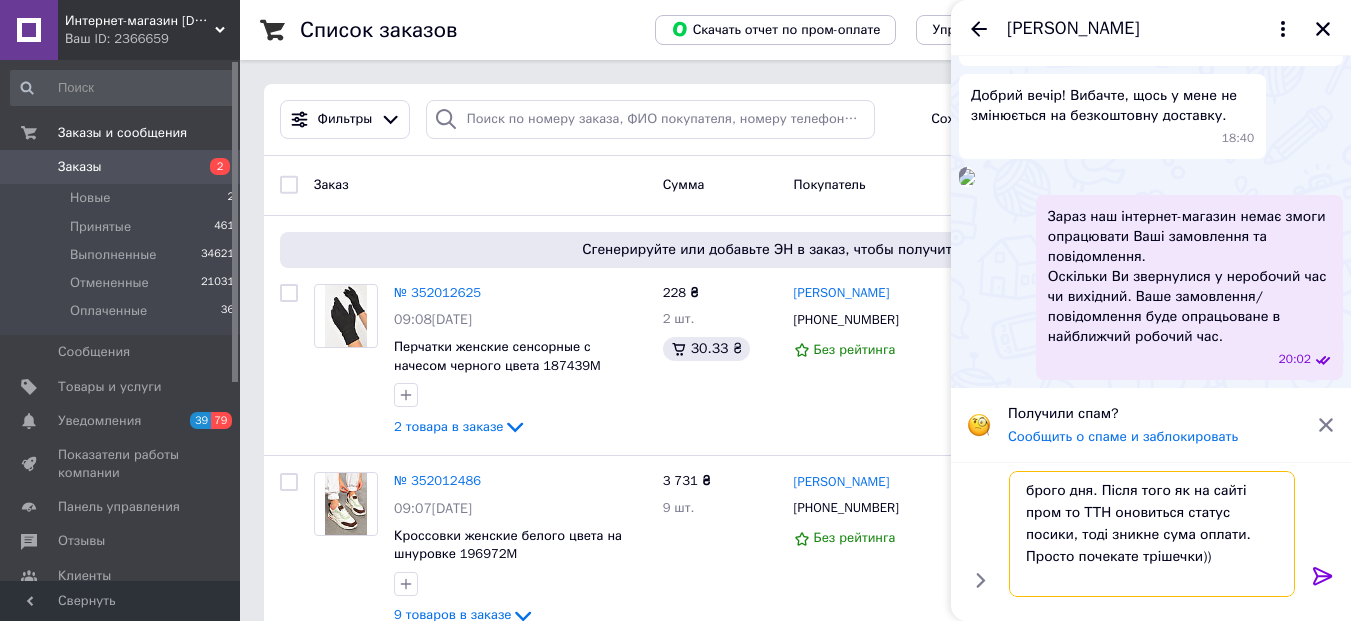 click on "брого дня. Після того як на сайті пром то ТТН оновиться статус посики, тоді зникне сума оплати. Просто почекате трішечки))" at bounding box center (1152, 534) 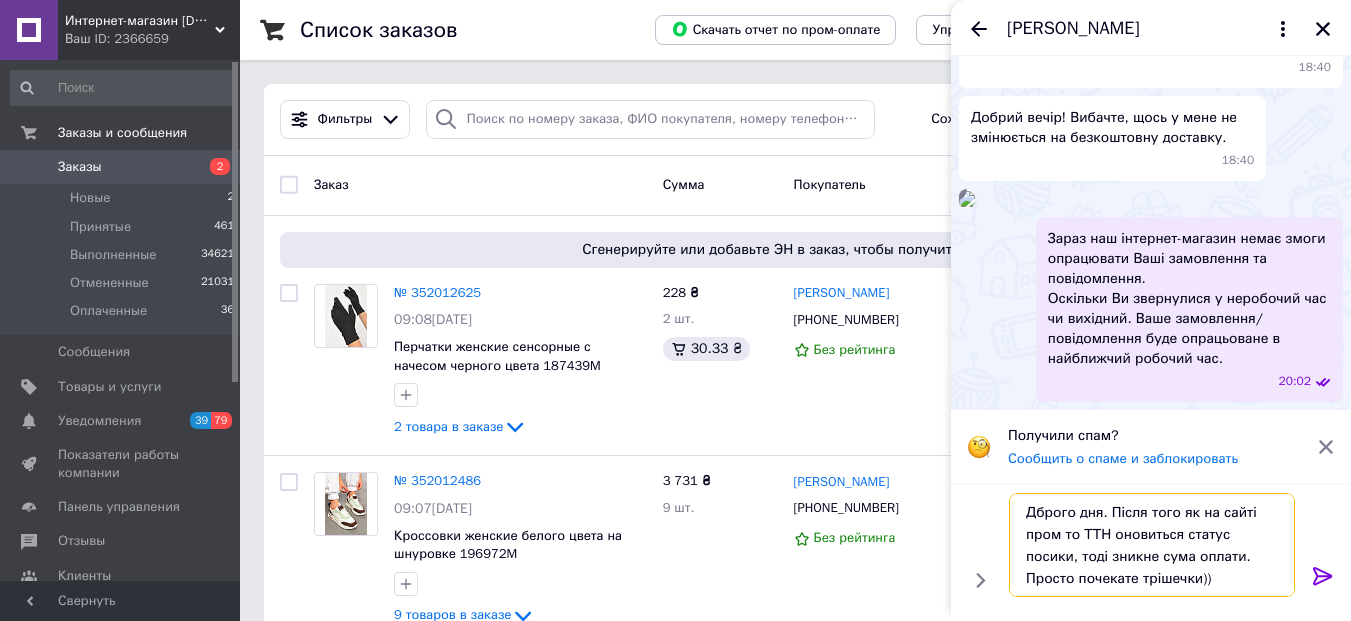 type on "Доброго дня. Після того як на сайті пром то ТТН оновиться статус посики, тоді зникне сума оплати. Просто почекате трішечки))" 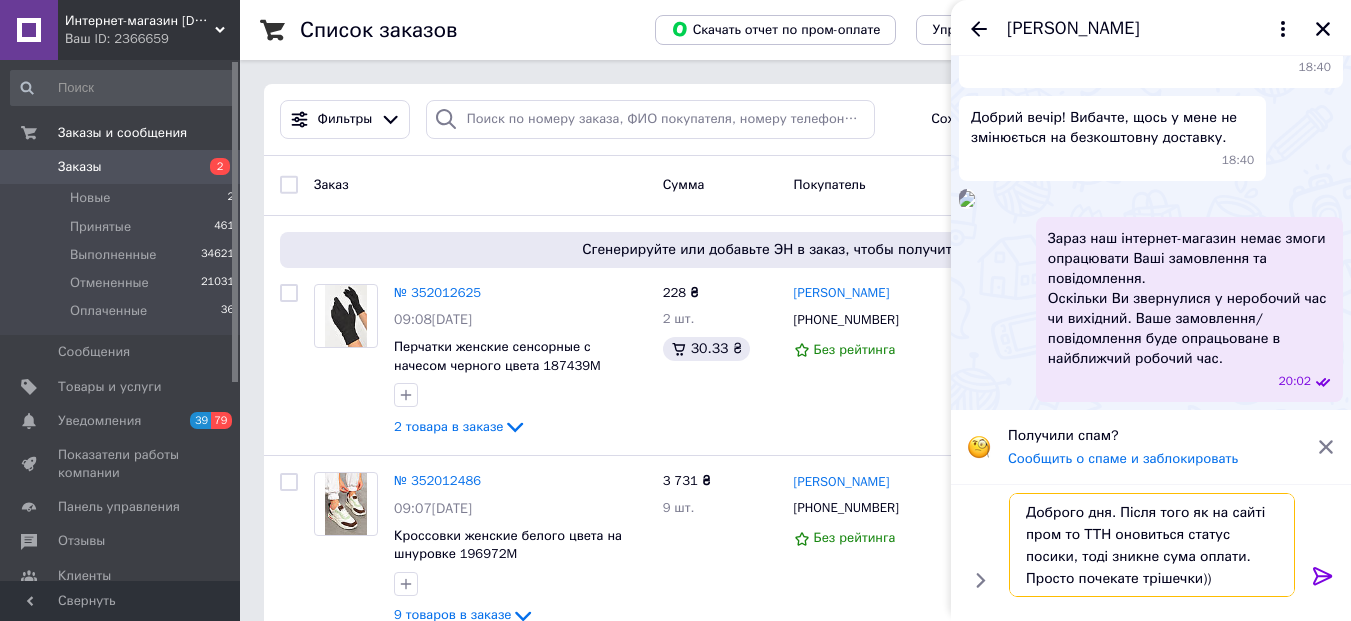 type 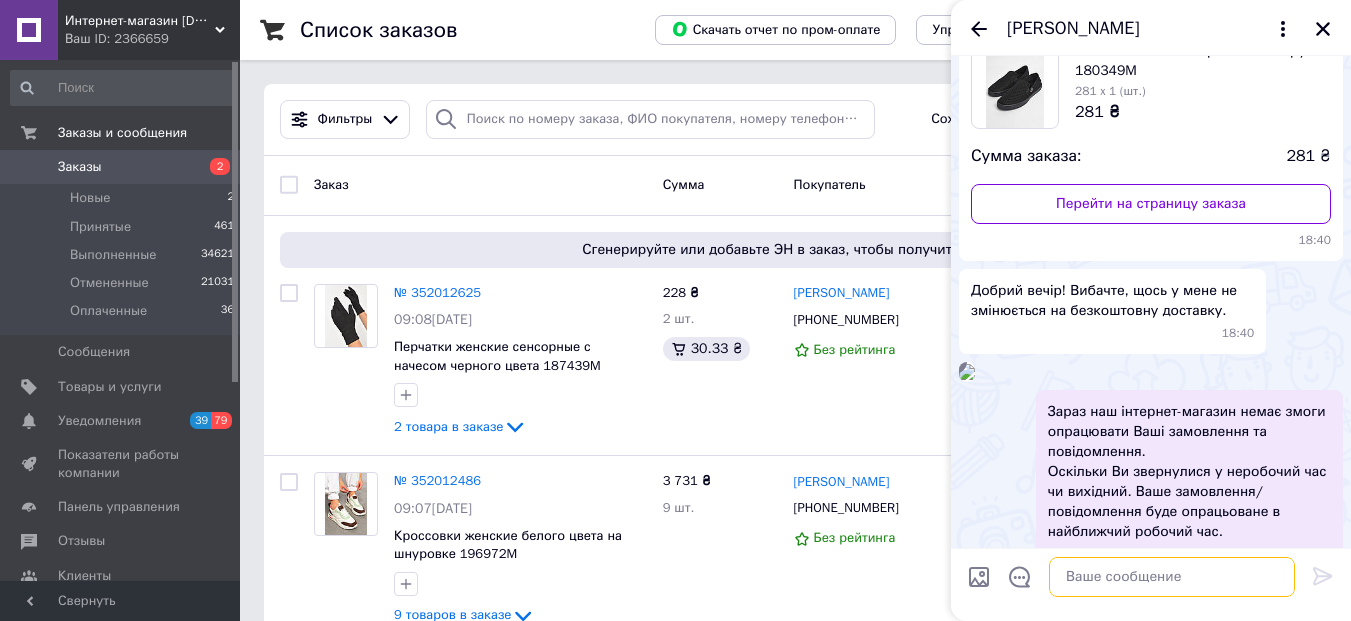 scroll, scrollTop: 0, scrollLeft: 0, axis: both 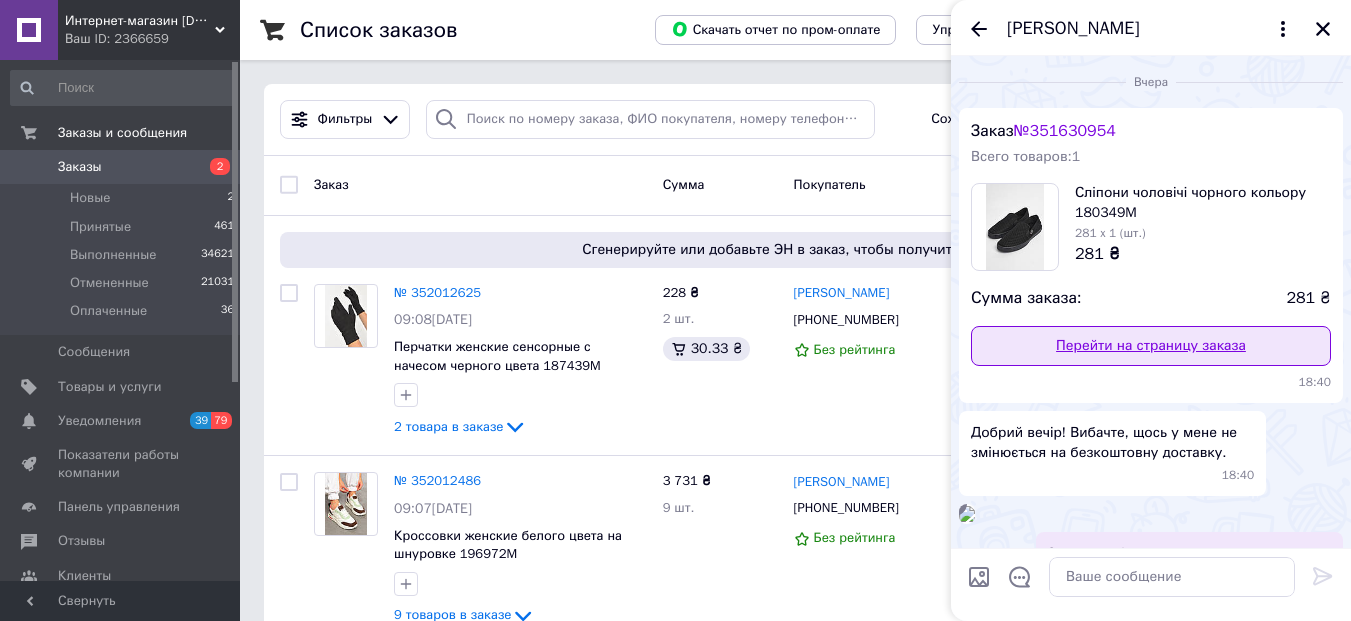 click on "Перейти на страницу заказа" at bounding box center [1151, 346] 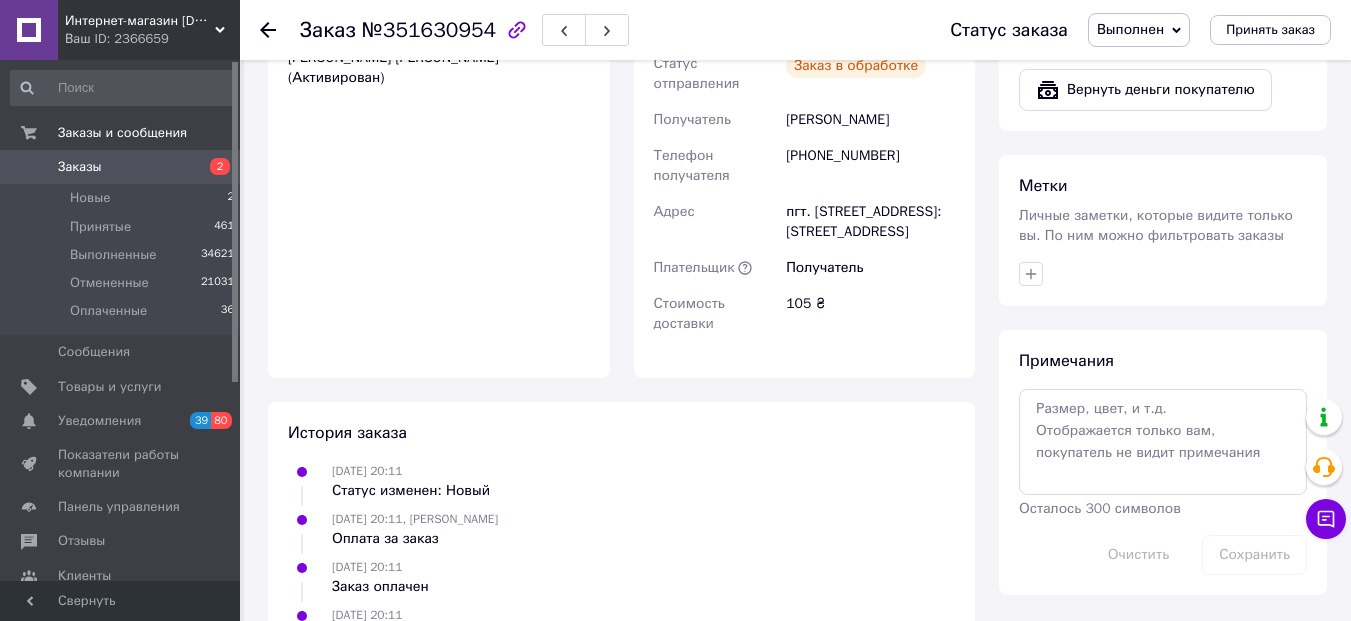scroll, scrollTop: 1215, scrollLeft: 0, axis: vertical 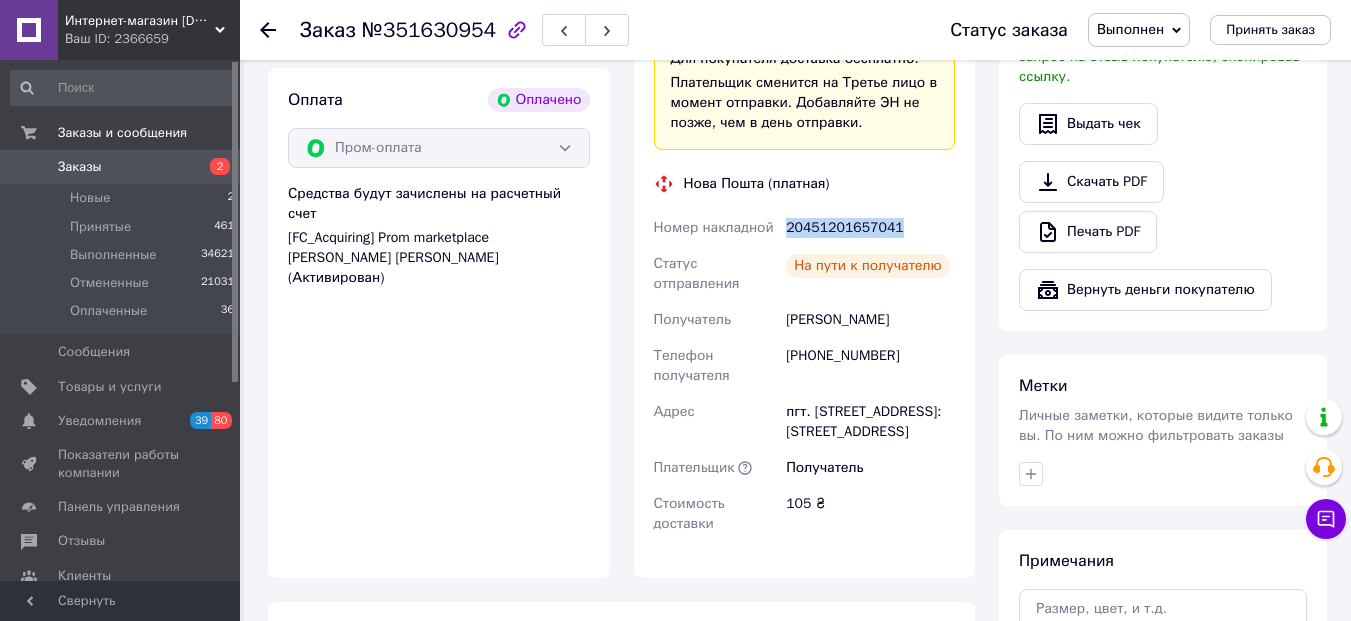 drag, startPoint x: 903, startPoint y: 208, endPoint x: 789, endPoint y: 209, distance: 114.00439 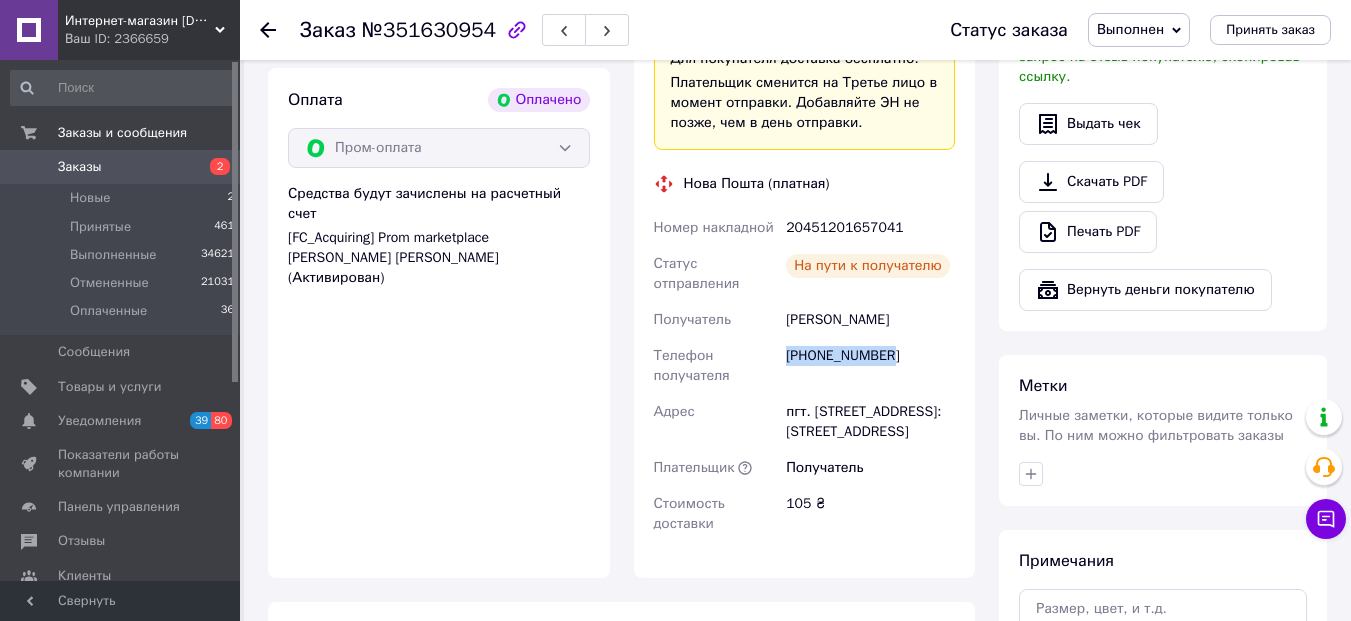 drag, startPoint x: 893, startPoint y: 335, endPoint x: 782, endPoint y: 337, distance: 111.01801 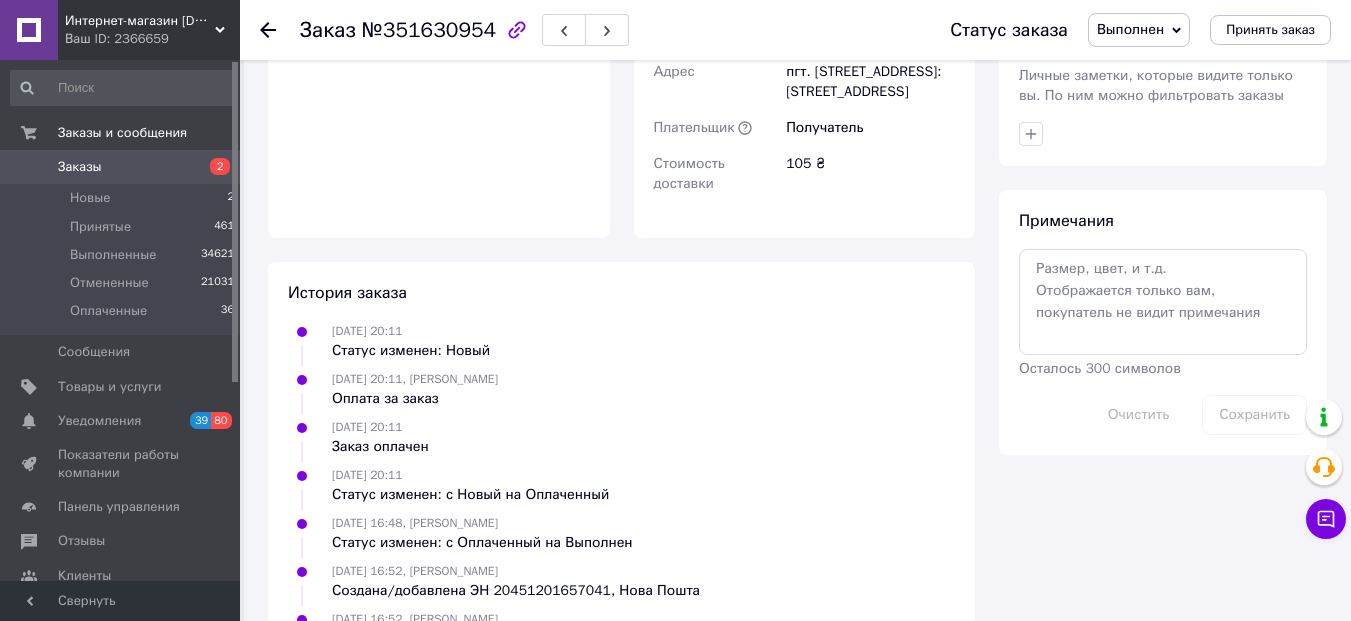 scroll, scrollTop: 1655, scrollLeft: 0, axis: vertical 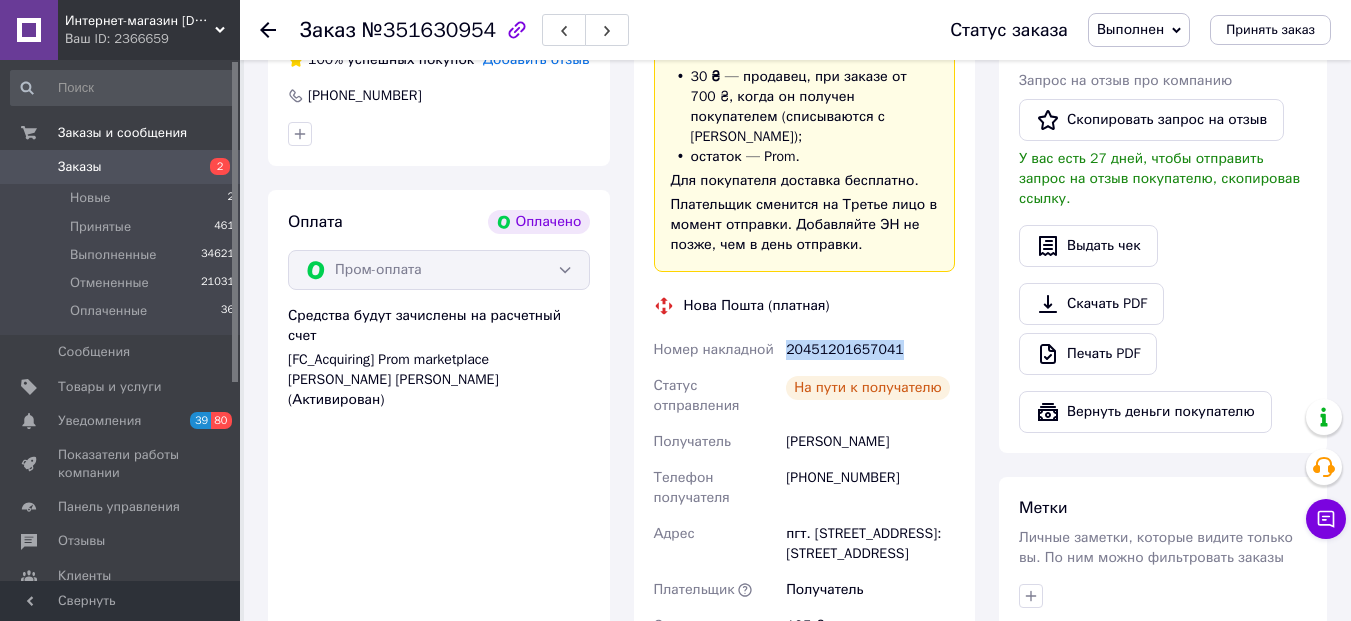 drag, startPoint x: 891, startPoint y: 328, endPoint x: 785, endPoint y: 332, distance: 106.07545 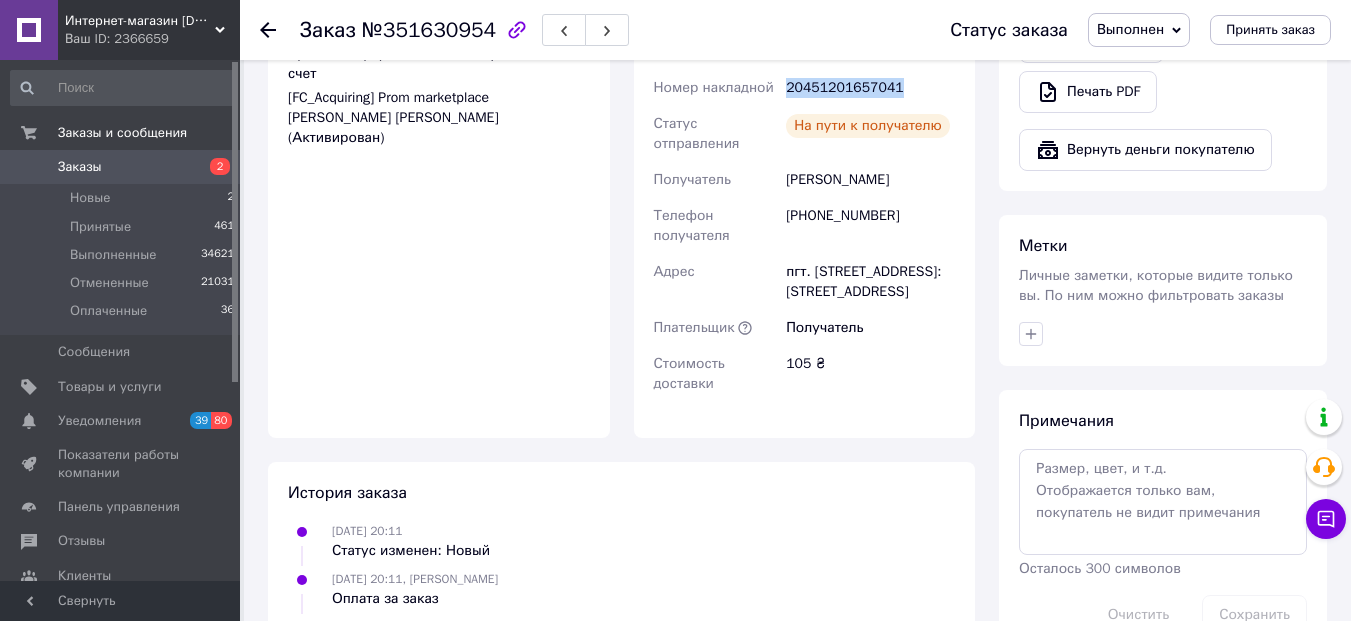 scroll, scrollTop: 1255, scrollLeft: 0, axis: vertical 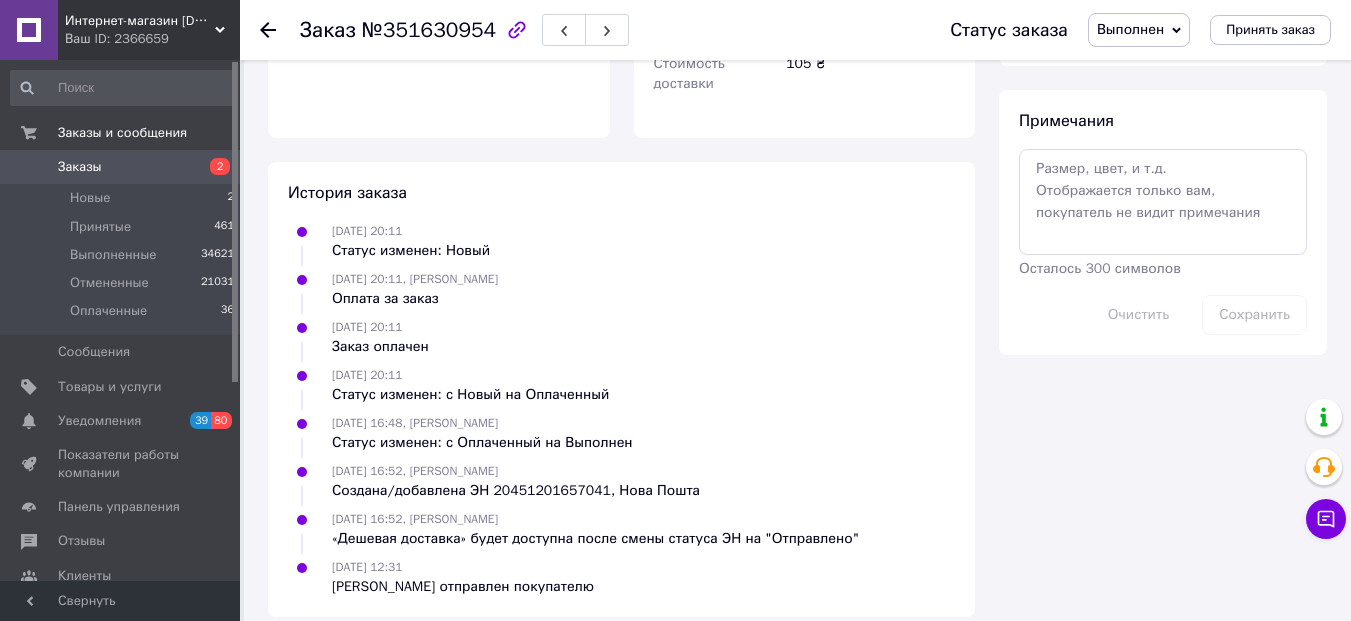 click 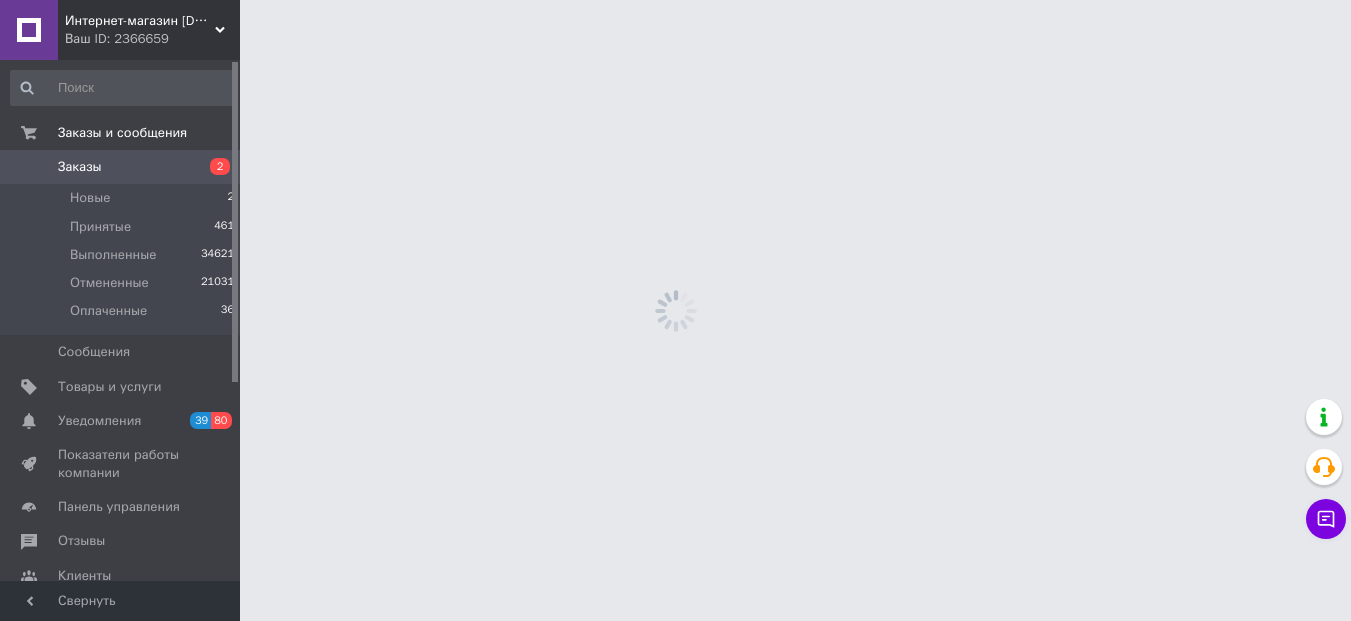 scroll, scrollTop: 0, scrollLeft: 0, axis: both 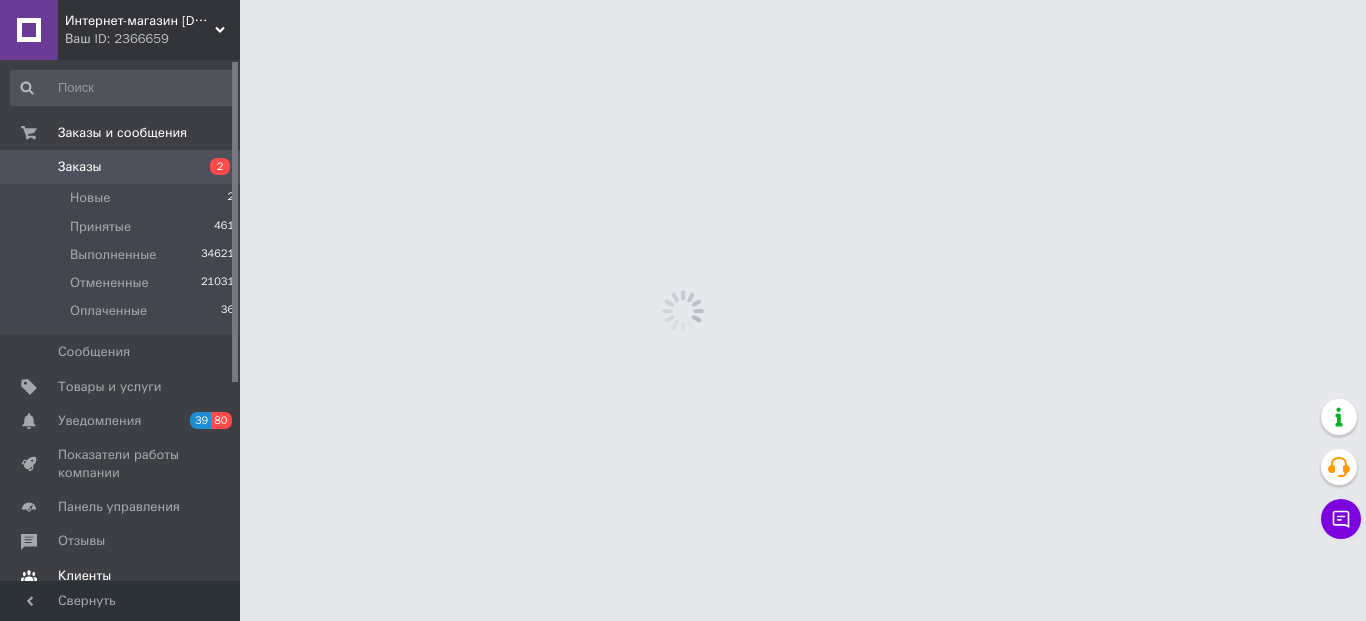 click on "Отзывы" at bounding box center [81, 541] 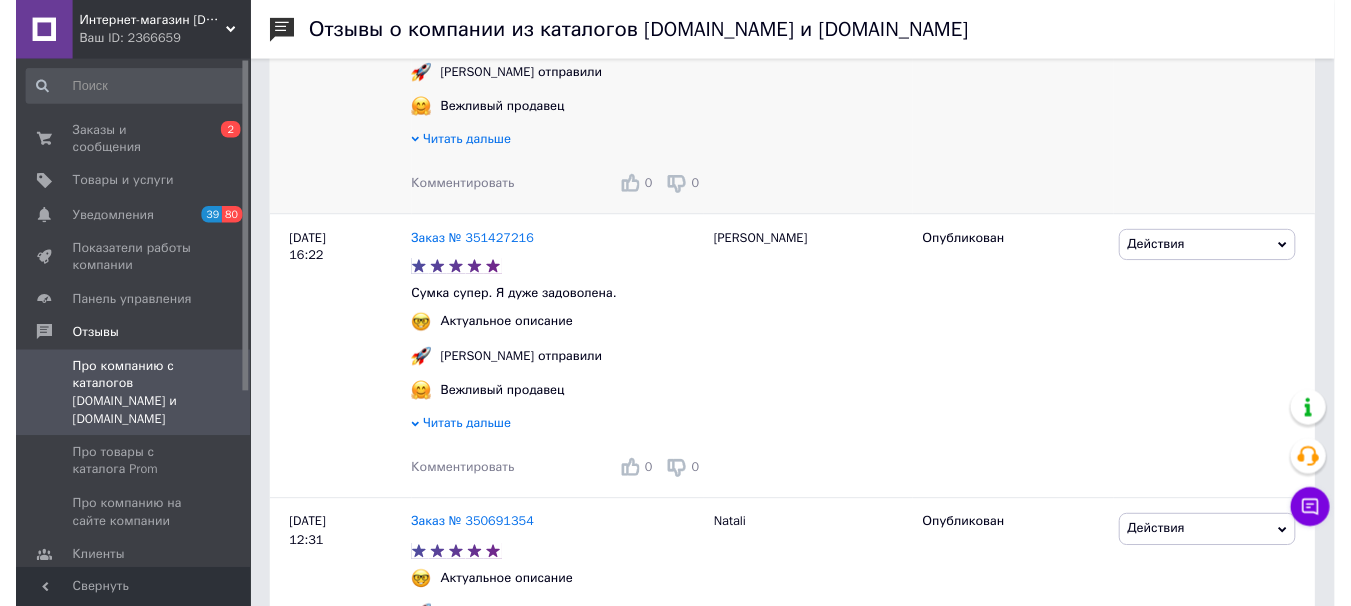 scroll, scrollTop: 1000, scrollLeft: 0, axis: vertical 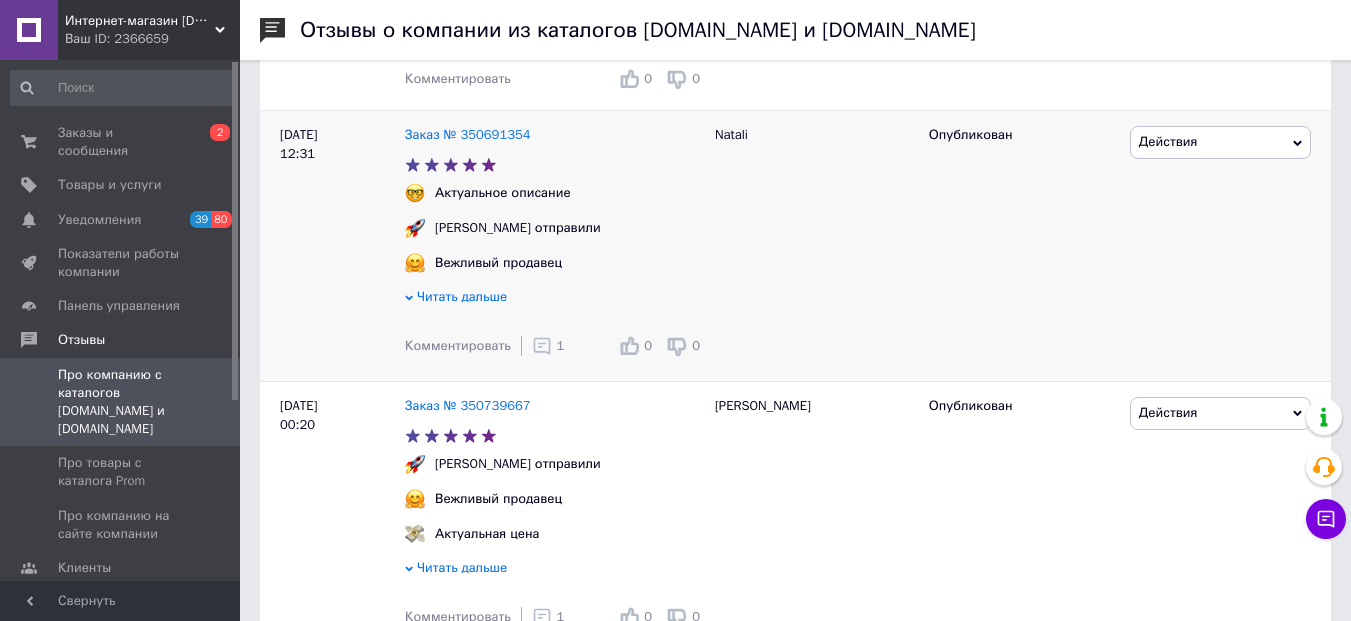 click 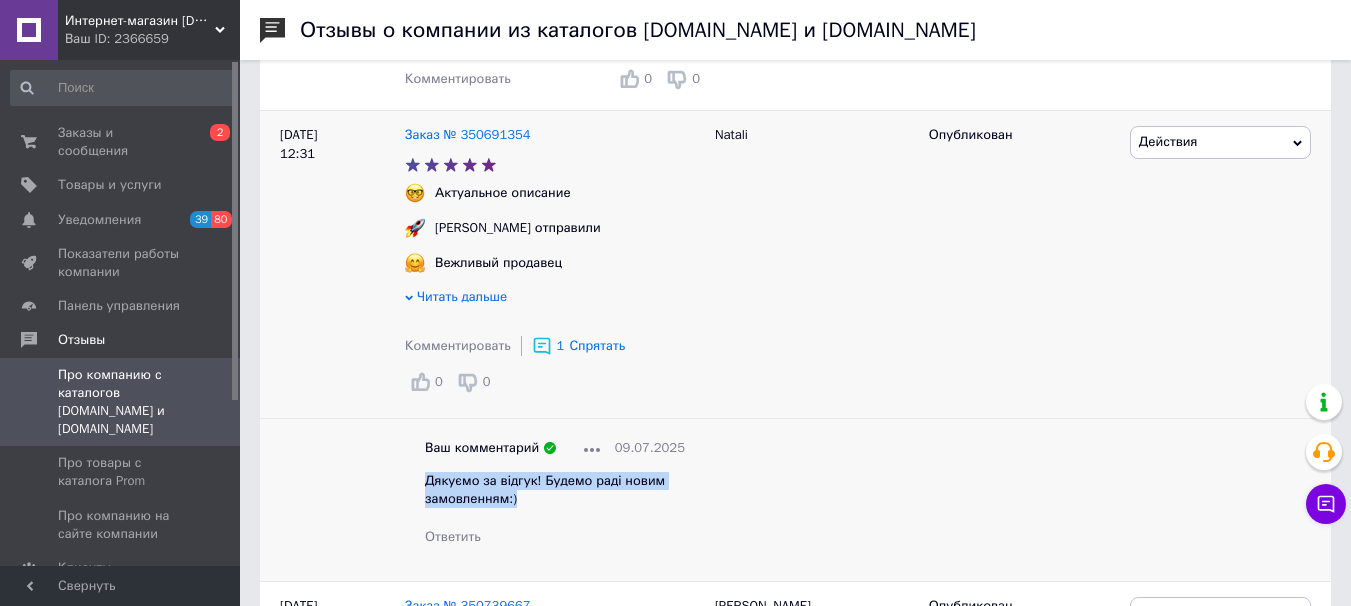 drag, startPoint x: 521, startPoint y: 502, endPoint x: 422, endPoint y: 482, distance: 101 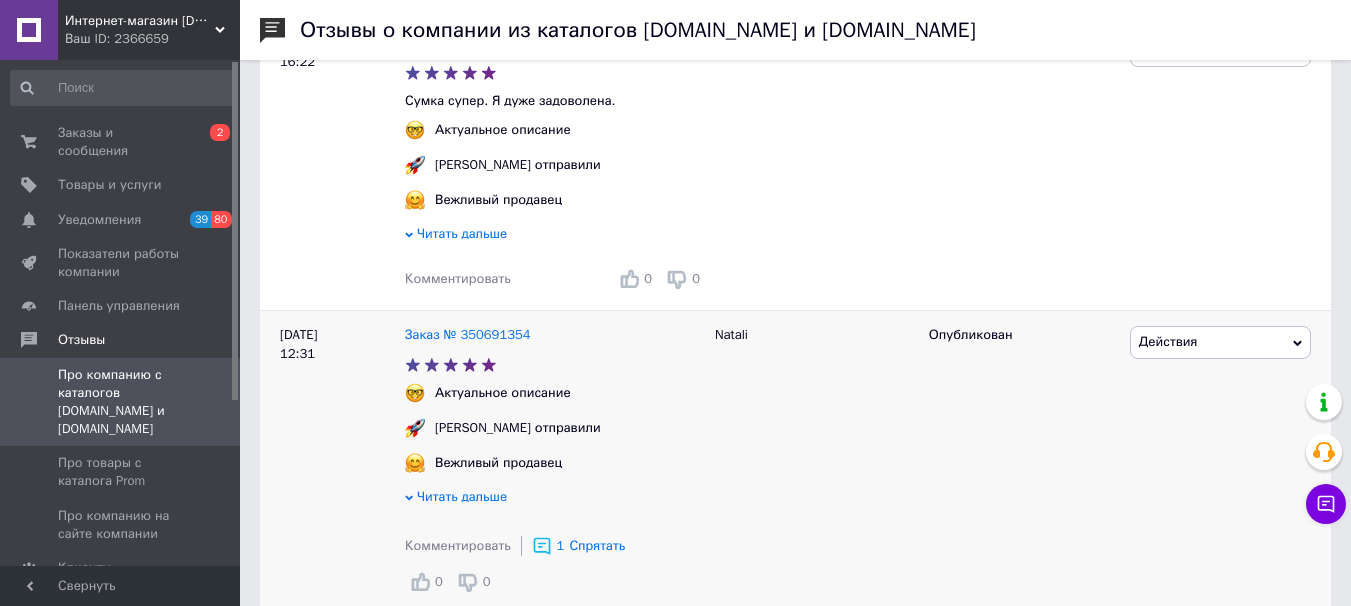 scroll, scrollTop: 700, scrollLeft: 0, axis: vertical 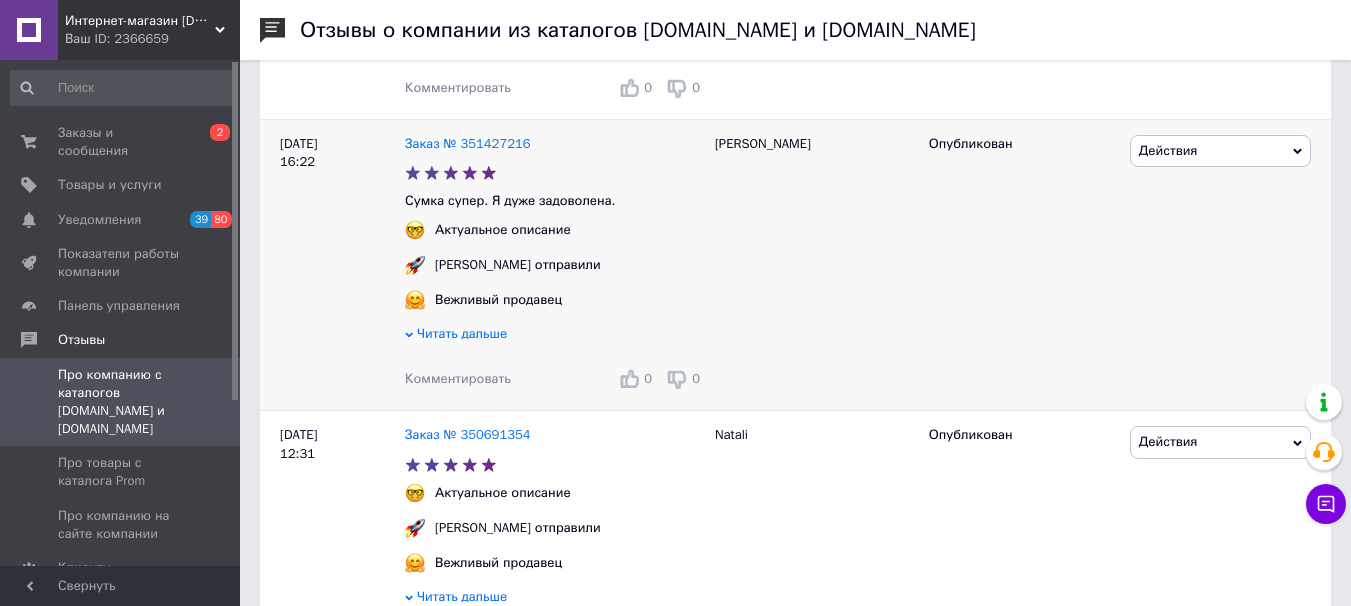 click on "Комментировать" at bounding box center [458, 378] 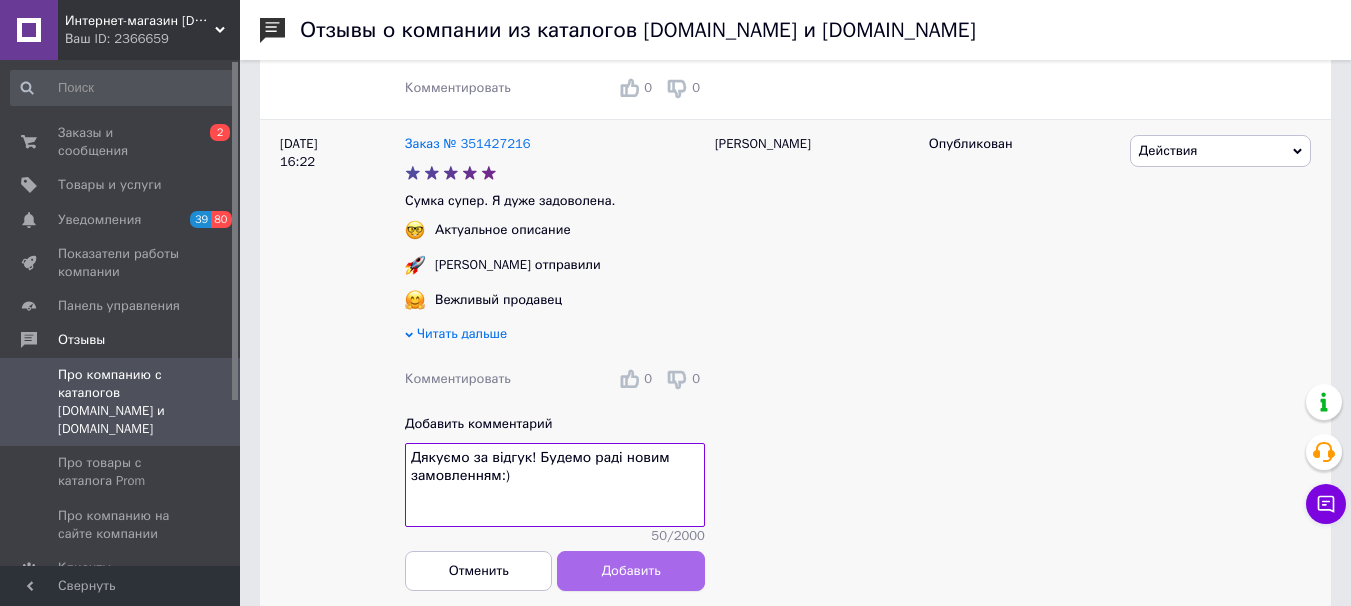 type on "Дякуємо за відгук! Будемо раді новим замовленням:)" 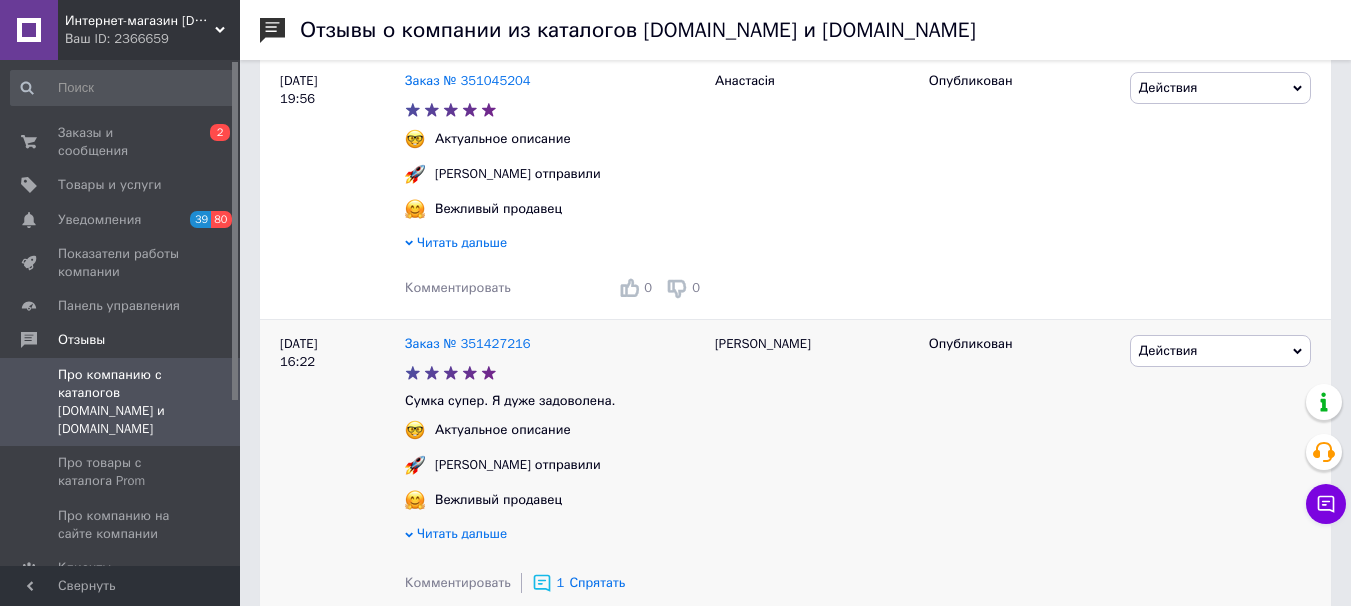 scroll, scrollTop: 400, scrollLeft: 0, axis: vertical 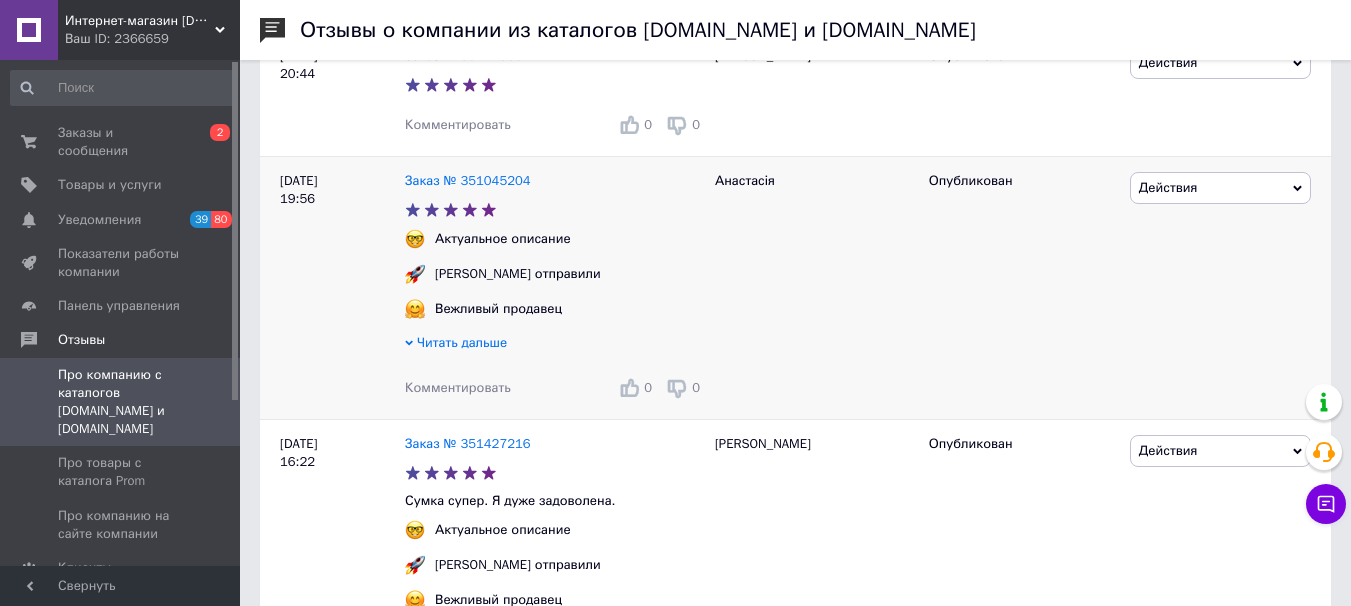 click on "Комментировать 0 0" at bounding box center (555, 388) 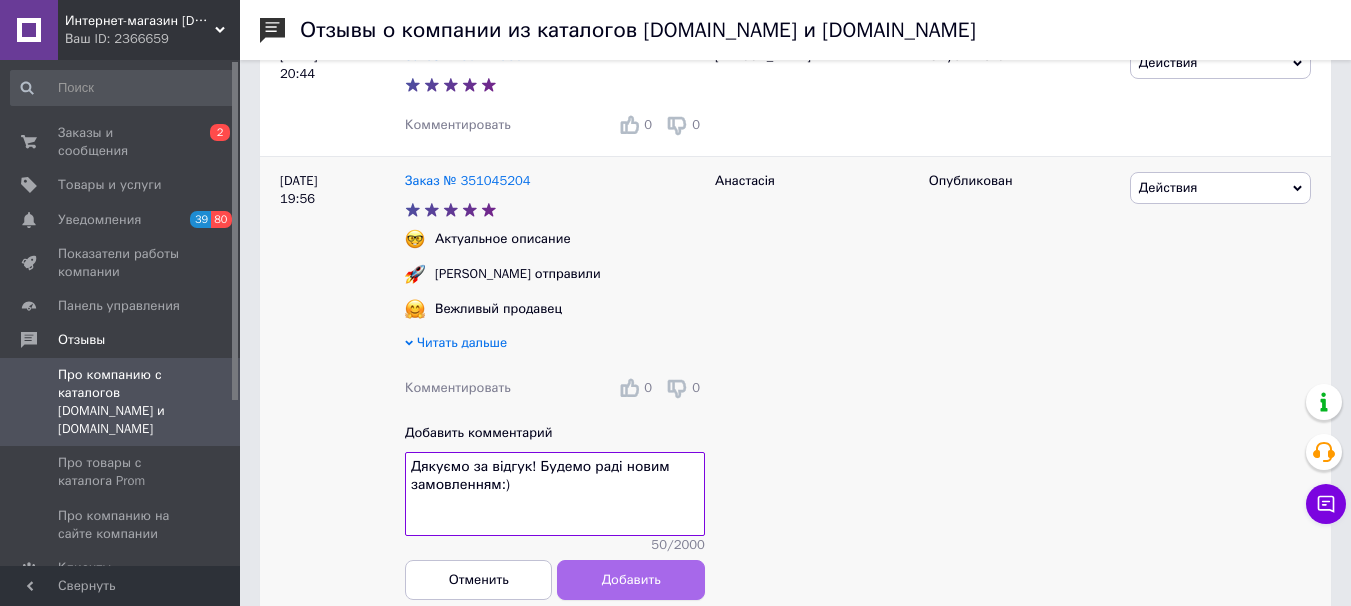 type on "Дякуємо за відгук! Будемо раді новим замовленням:)" 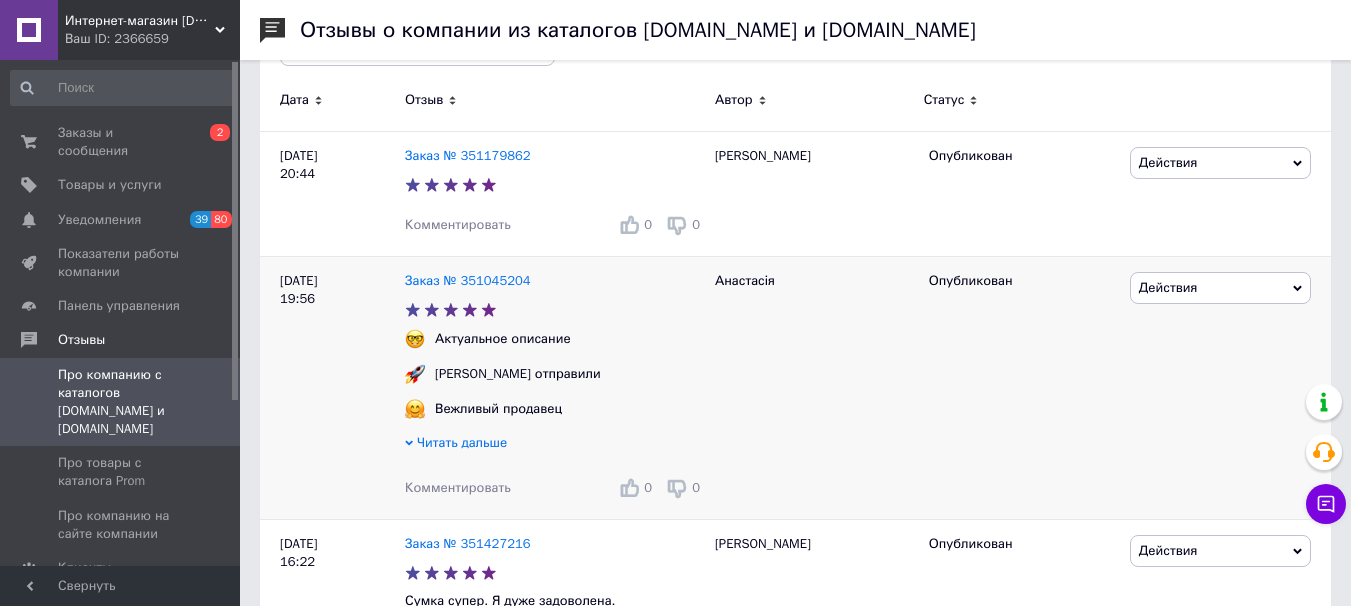 scroll, scrollTop: 200, scrollLeft: 0, axis: vertical 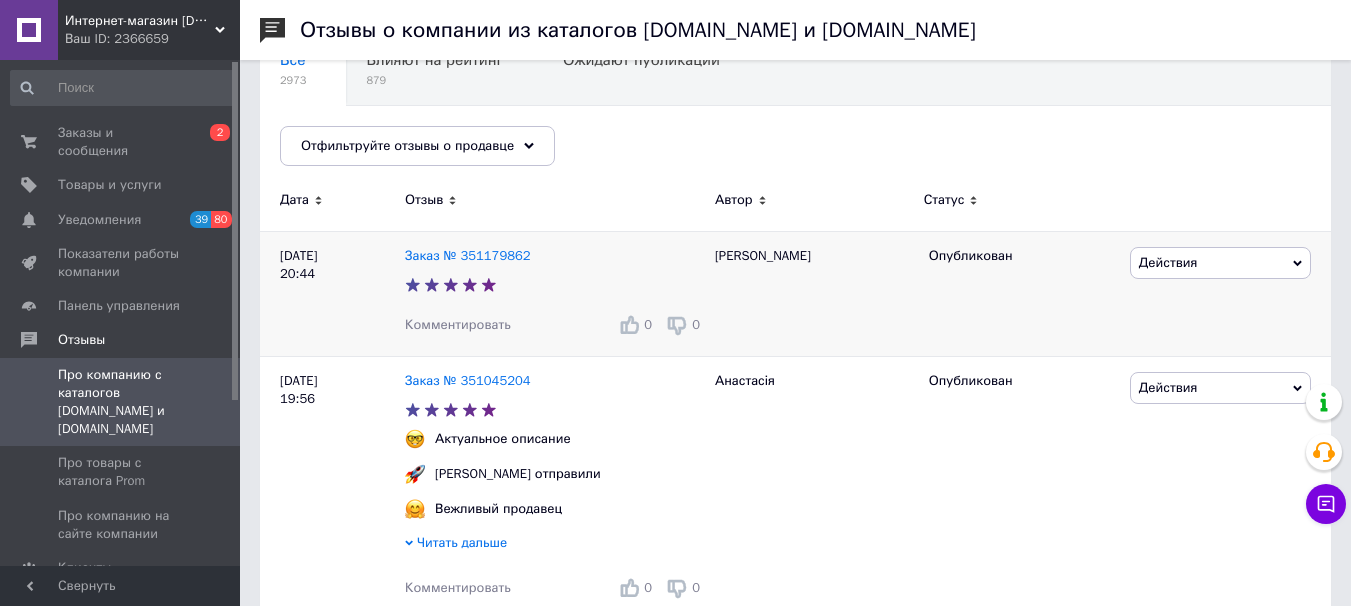 click on "Комментировать" at bounding box center [458, 324] 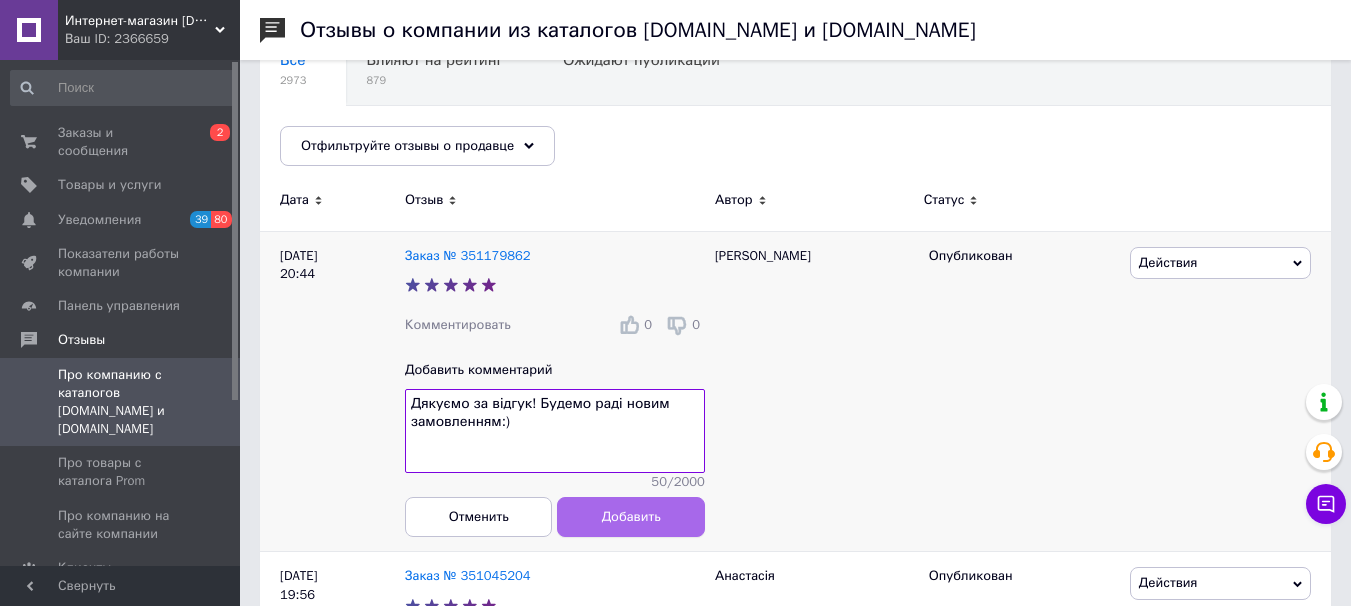 type on "Дякуємо за відгук! Будемо раді новим замовленням:)" 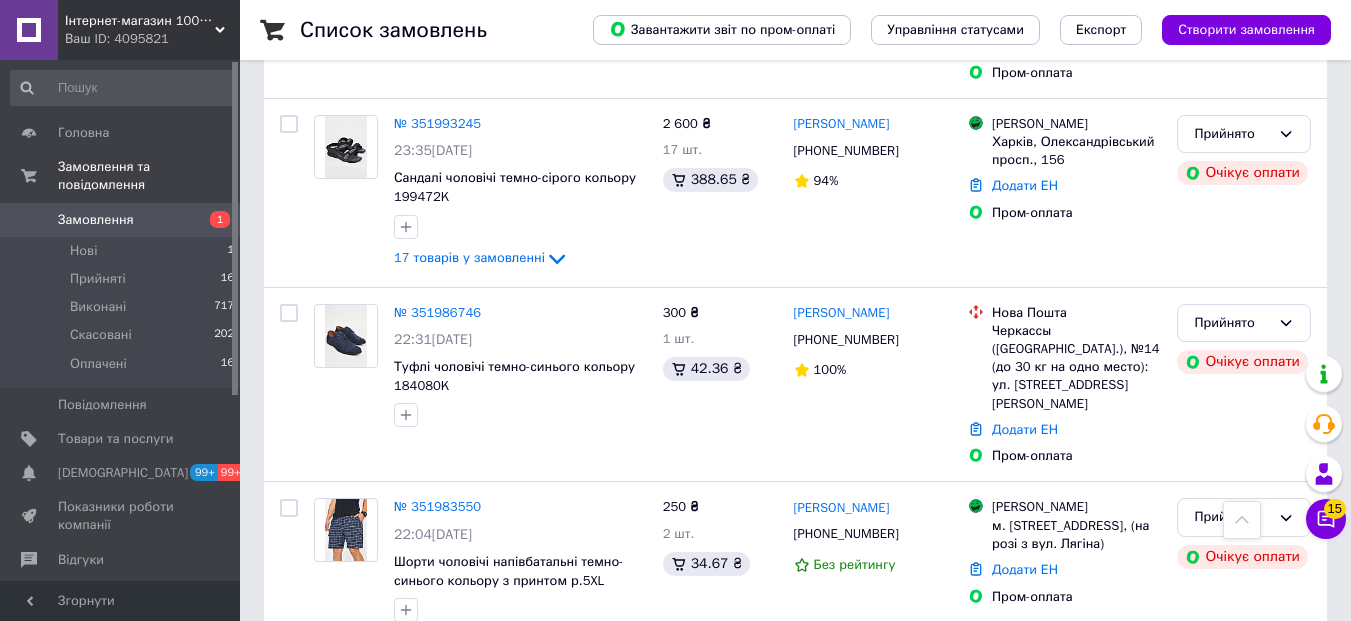 scroll, scrollTop: 300, scrollLeft: 0, axis: vertical 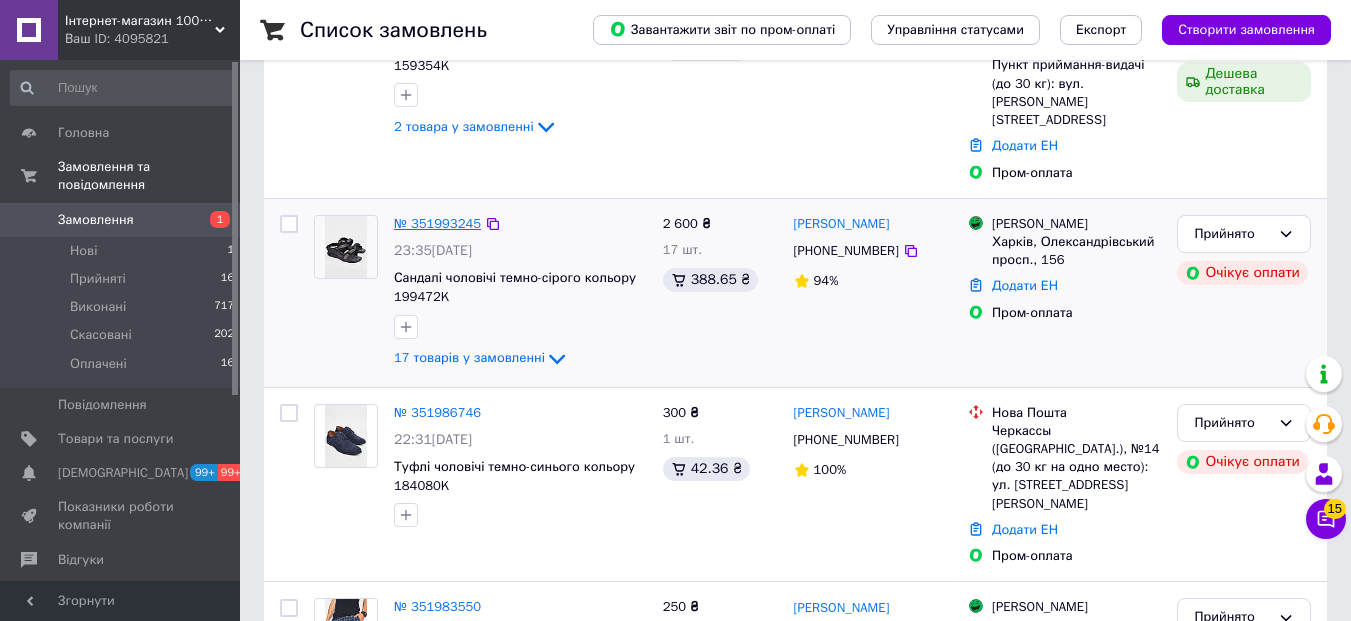 click on "№ 351993245" at bounding box center (437, 223) 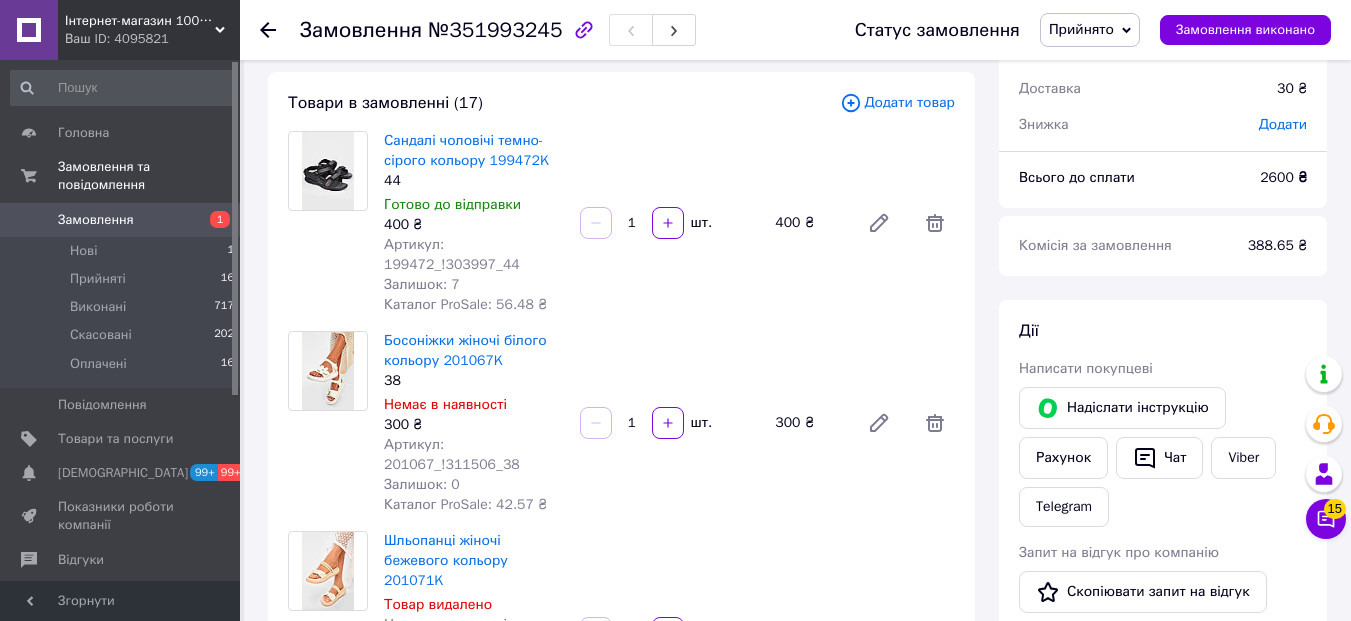 scroll, scrollTop: 300, scrollLeft: 0, axis: vertical 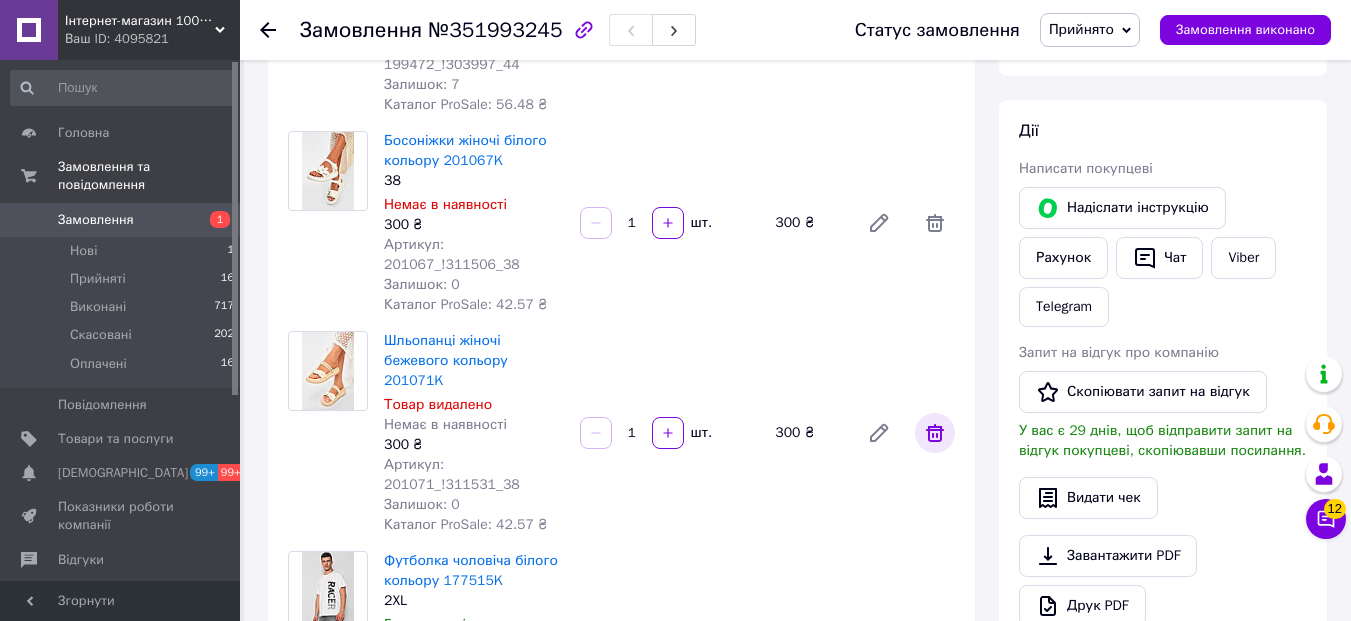 click 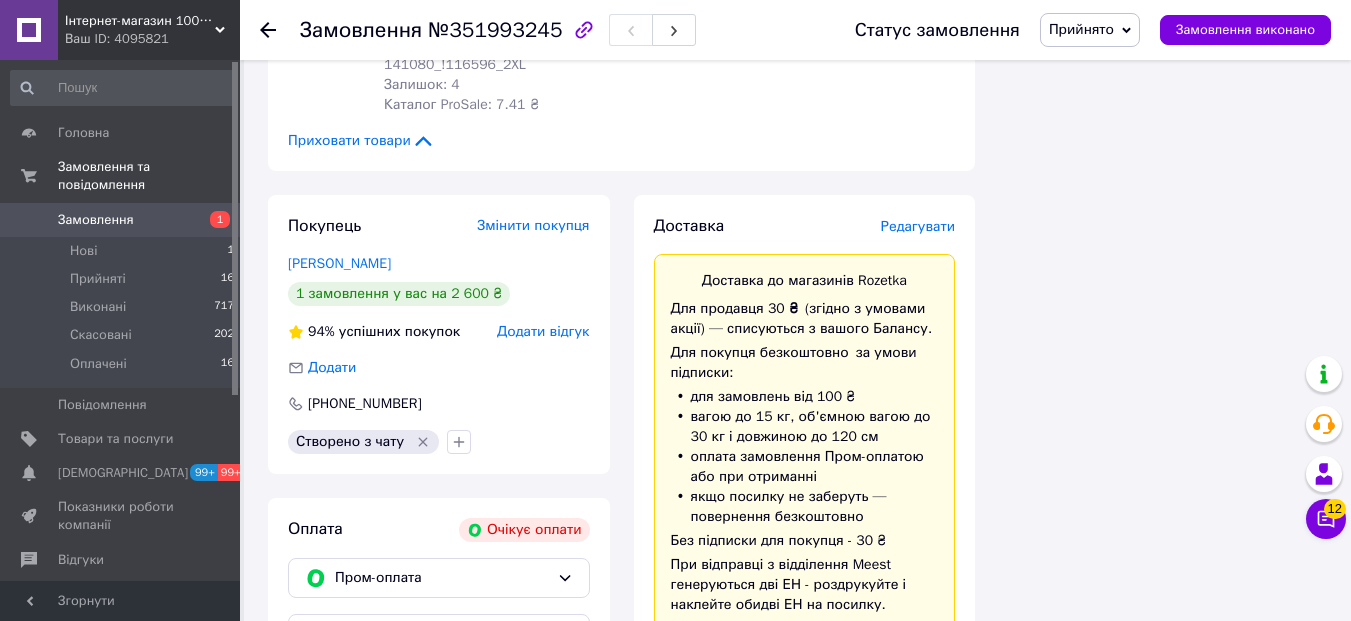 scroll, scrollTop: 3700, scrollLeft: 0, axis: vertical 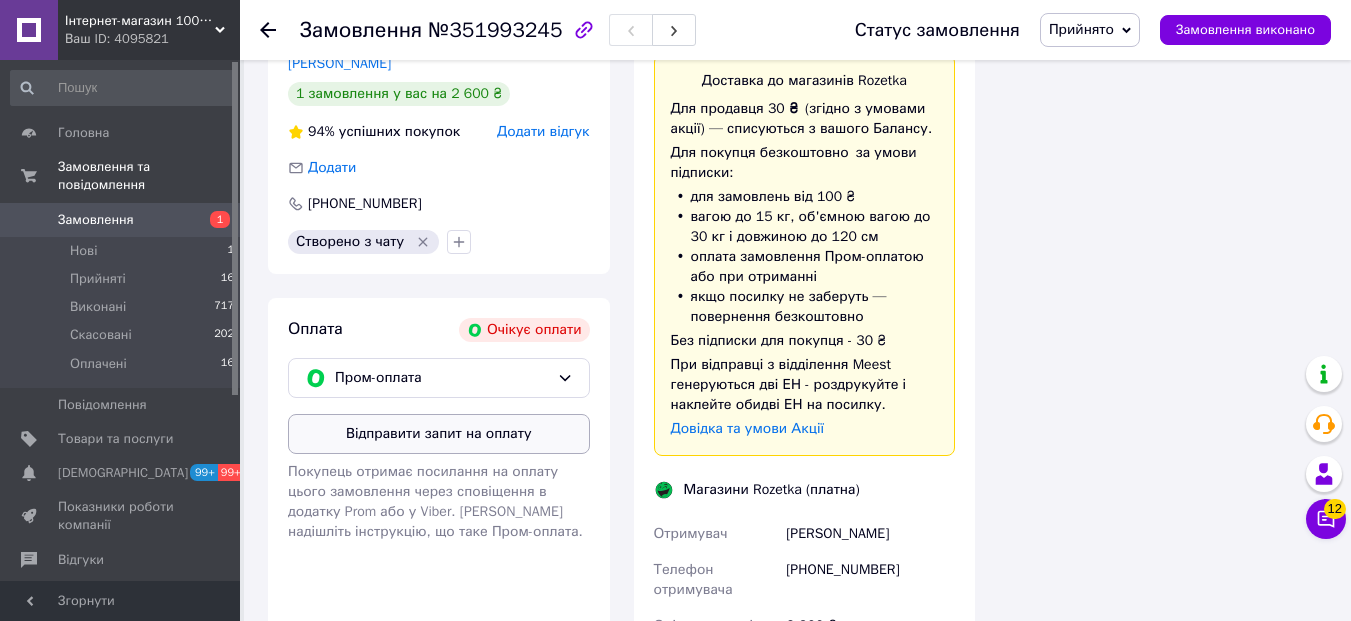 click on "Відправити запит на оплату" at bounding box center [439, 434] 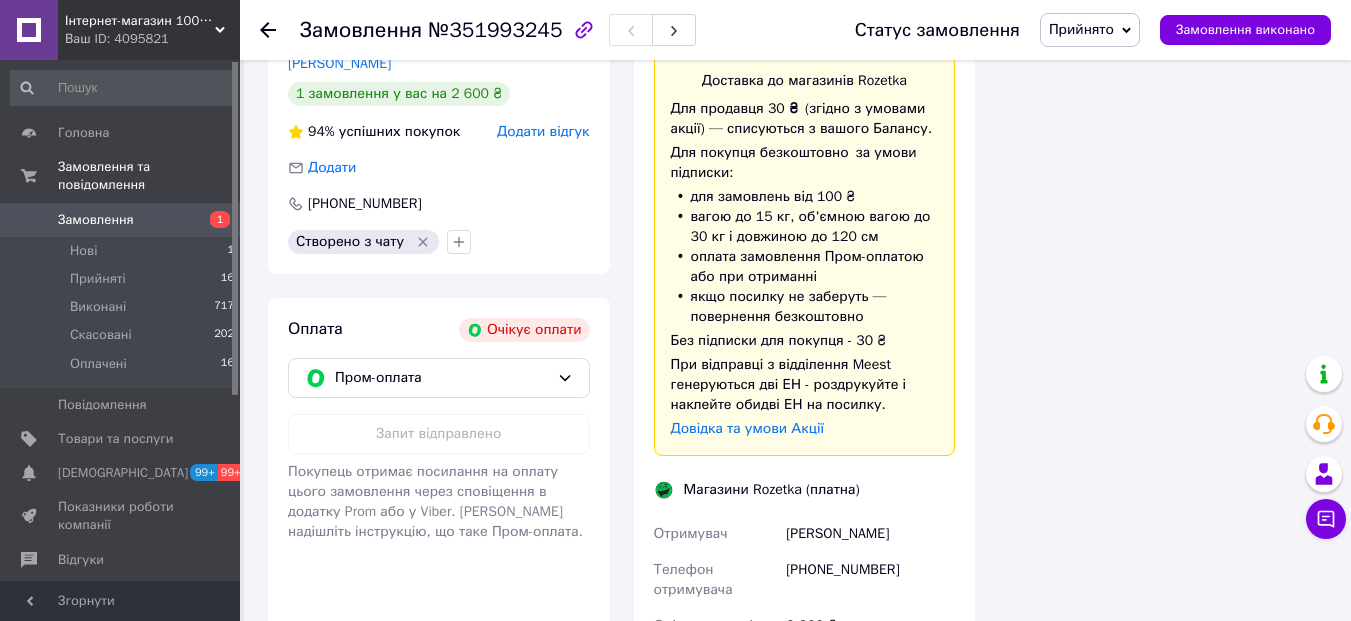 click 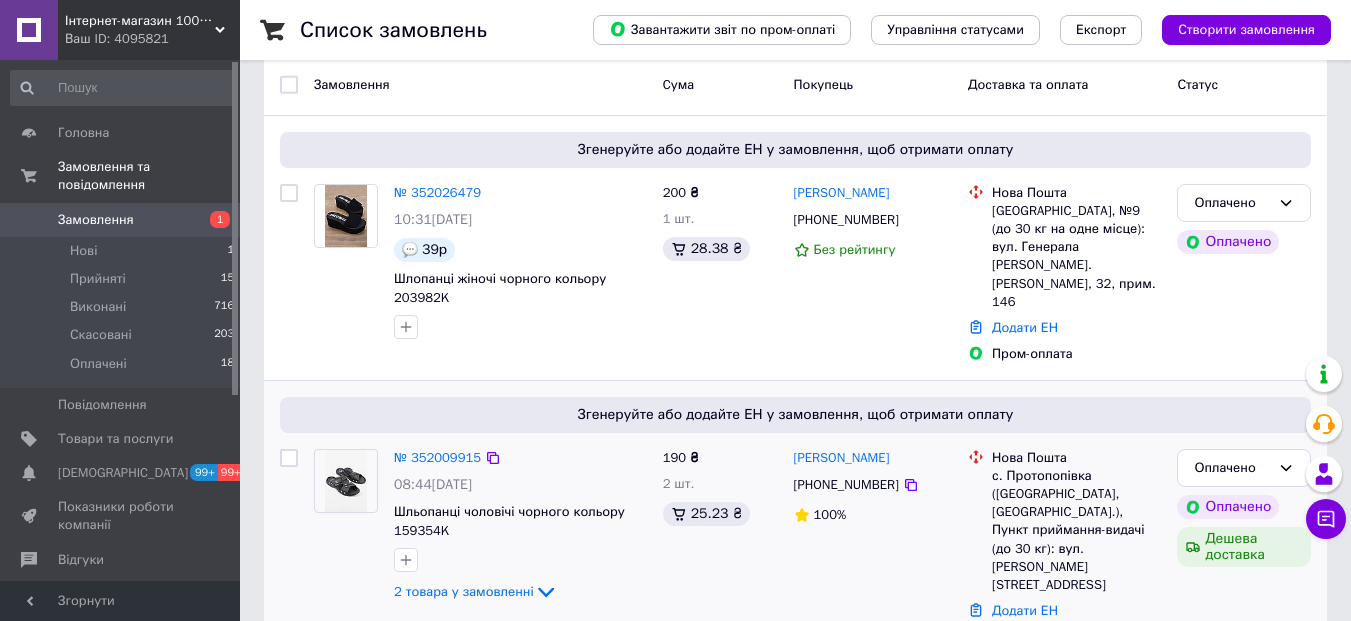 scroll, scrollTop: 300, scrollLeft: 0, axis: vertical 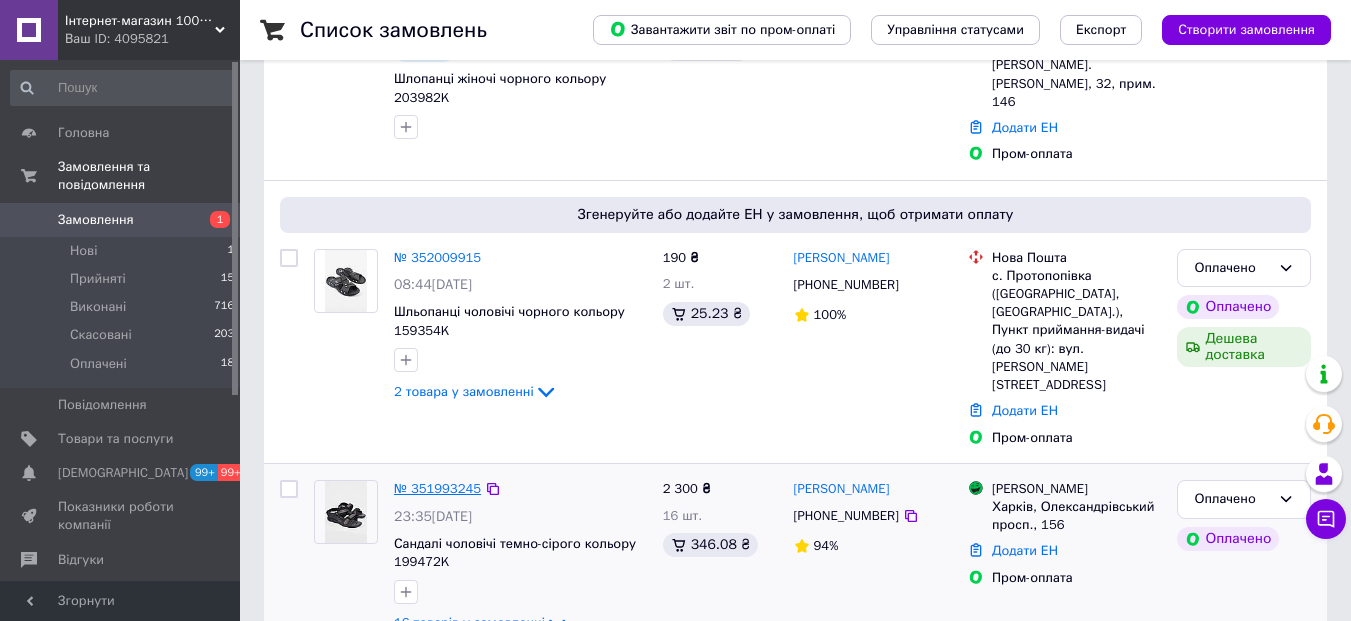 click on "№ 351993245" at bounding box center (437, 488) 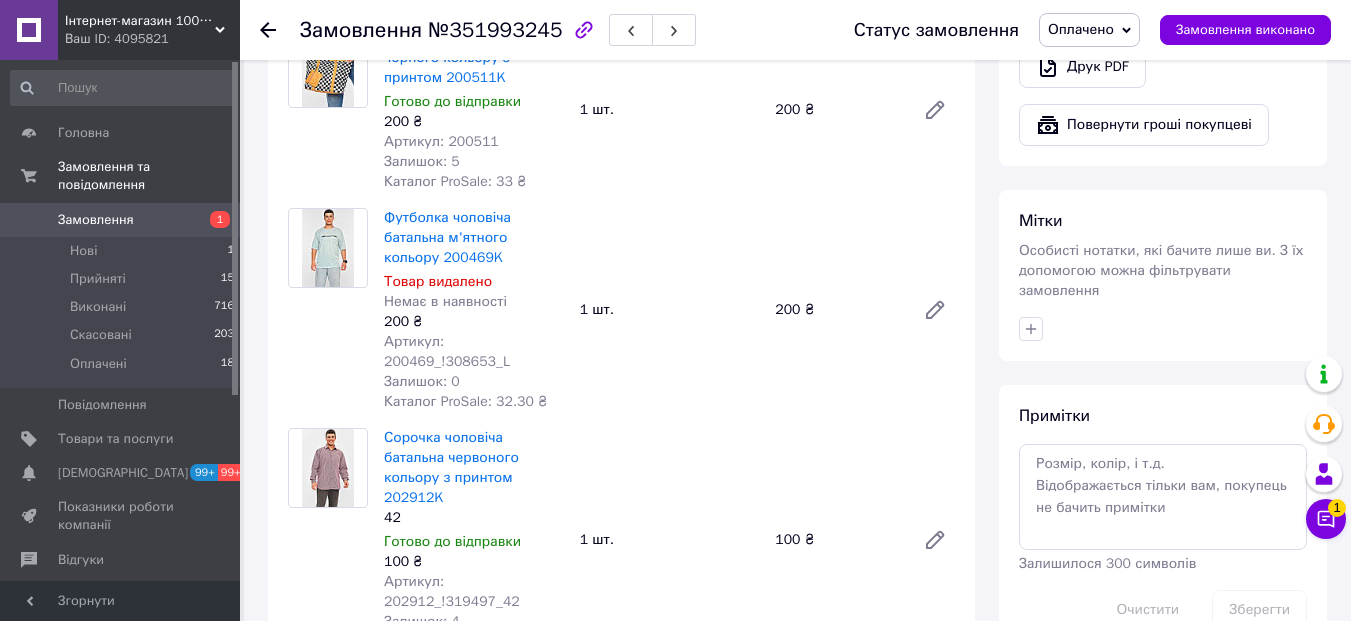 scroll, scrollTop: 800, scrollLeft: 0, axis: vertical 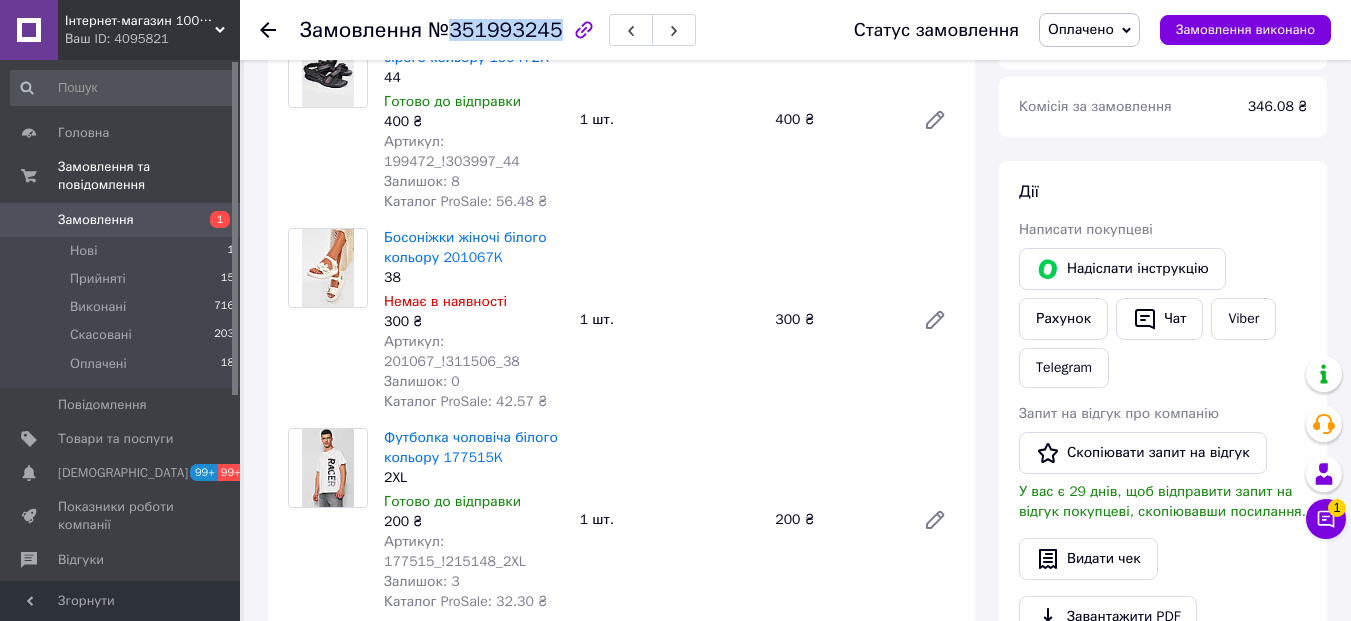 drag, startPoint x: 547, startPoint y: 37, endPoint x: 449, endPoint y: 32, distance: 98.12747 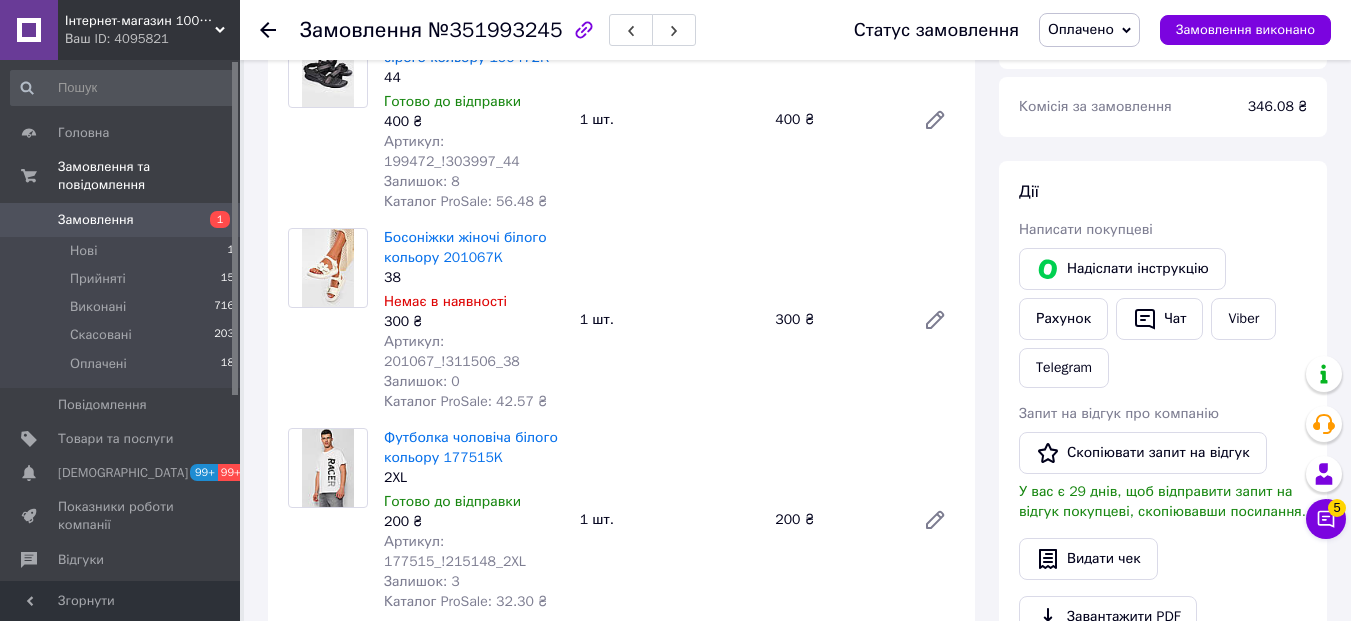 click on "Ваш ID: 4095821" at bounding box center [152, 39] 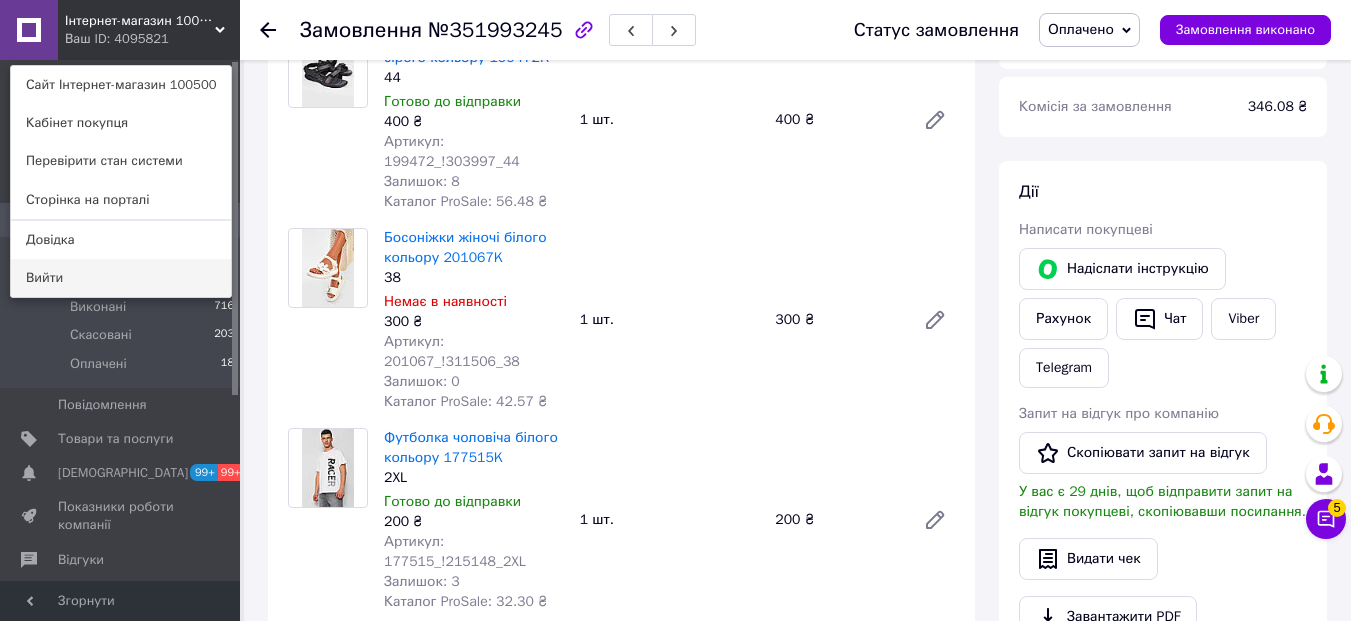 click on "Вийти" at bounding box center (121, 278) 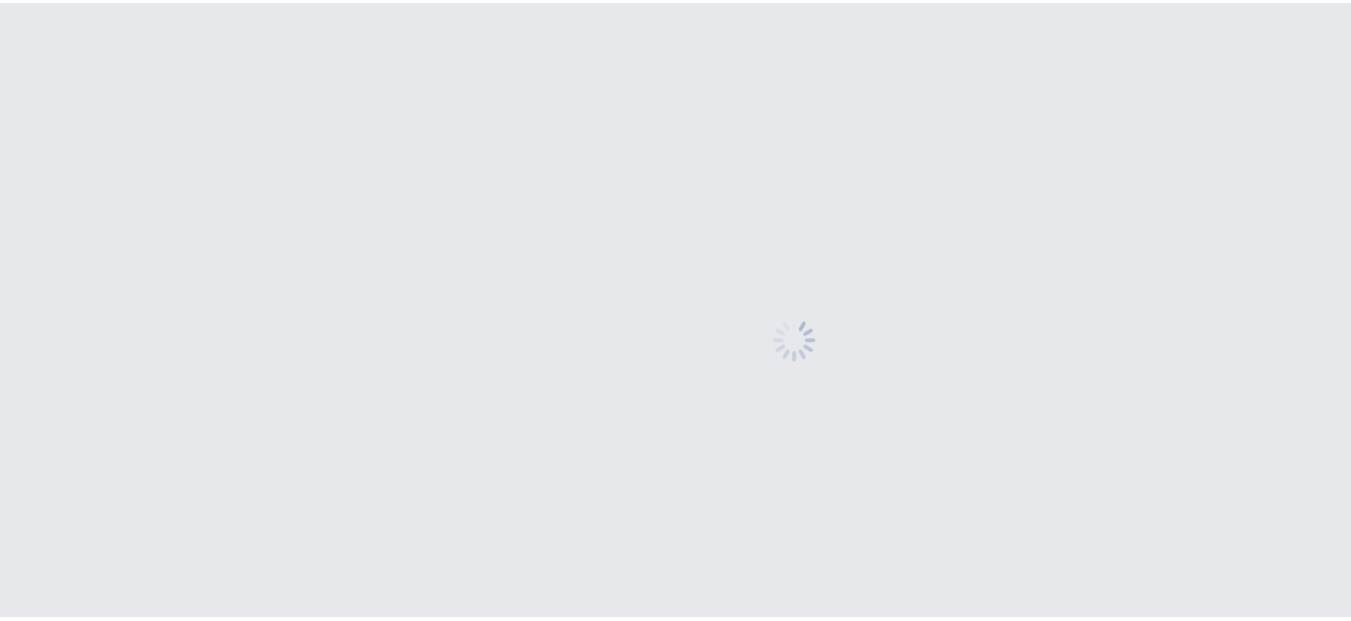scroll, scrollTop: 0, scrollLeft: 0, axis: both 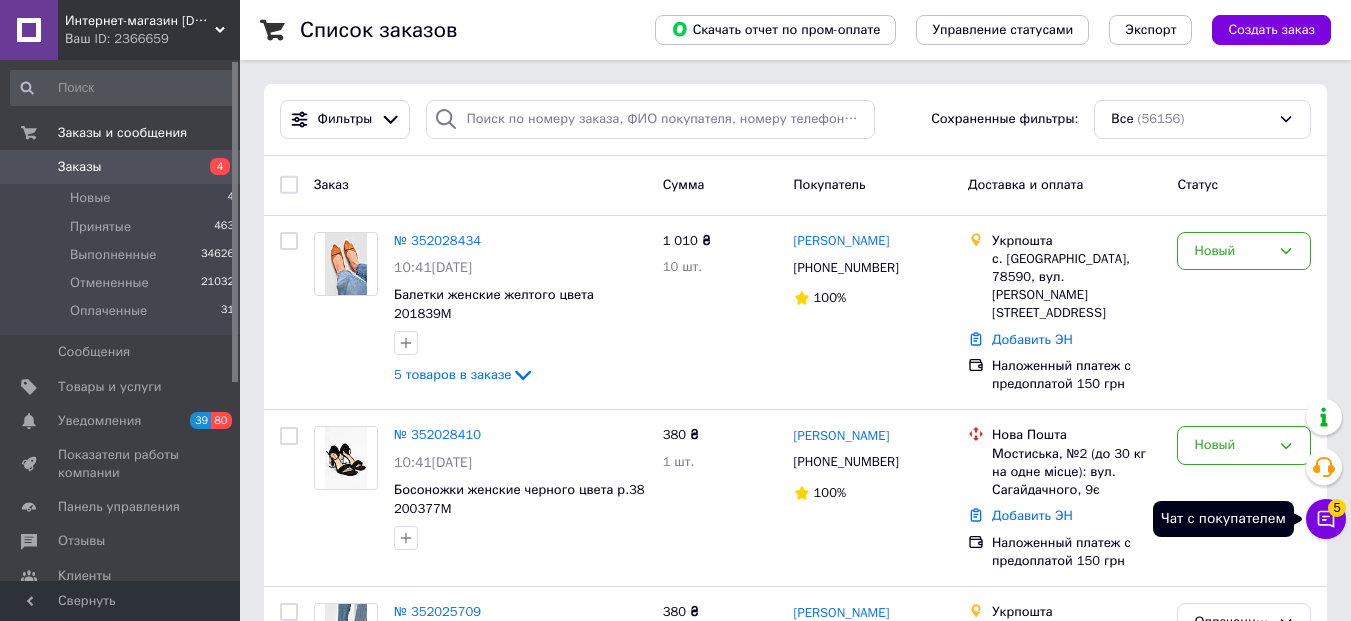 click 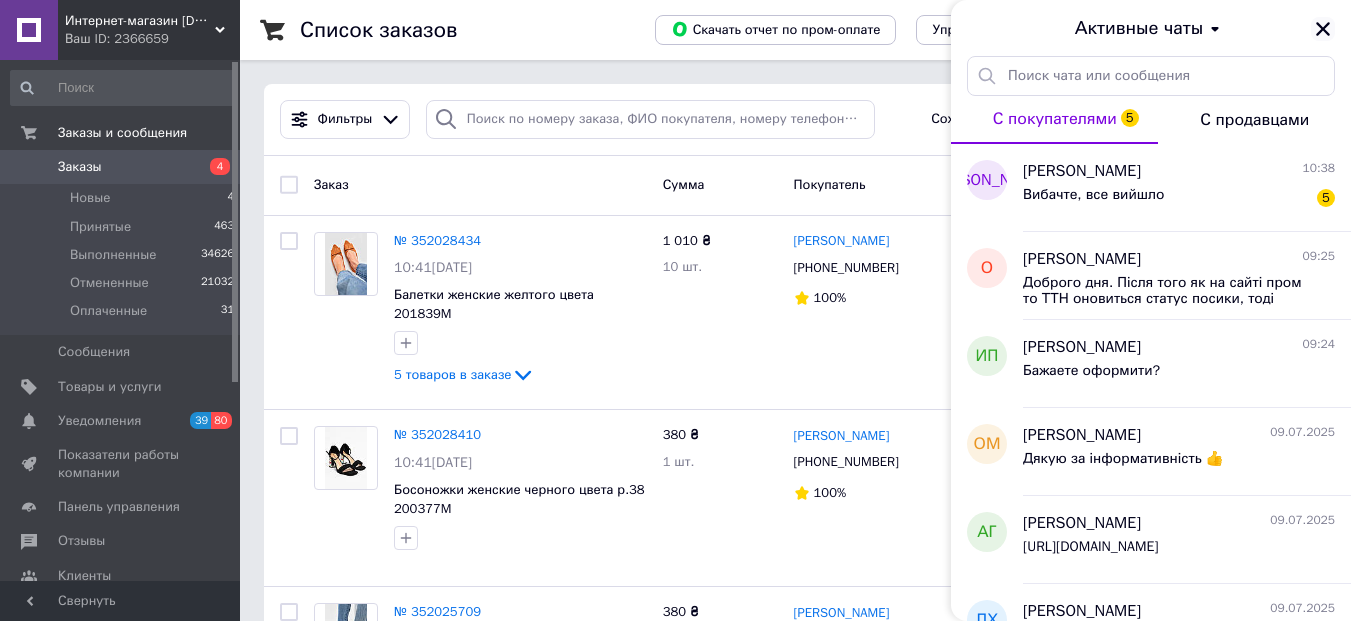click 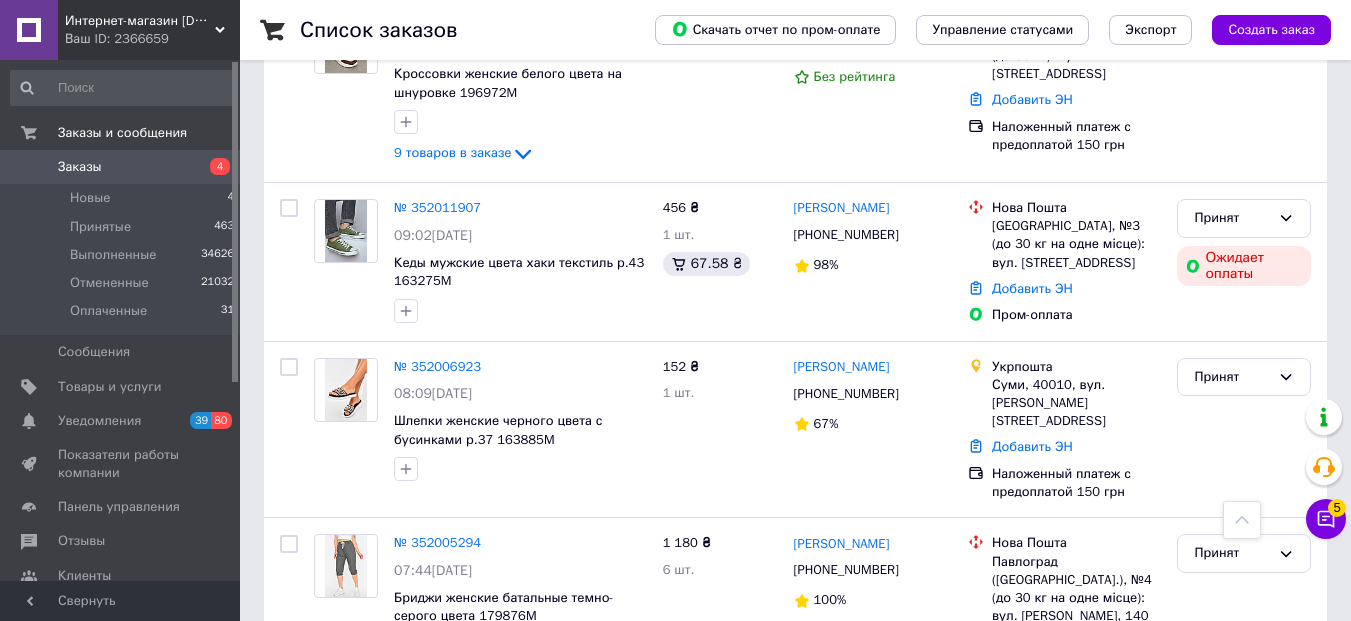 scroll, scrollTop: 1600, scrollLeft: 0, axis: vertical 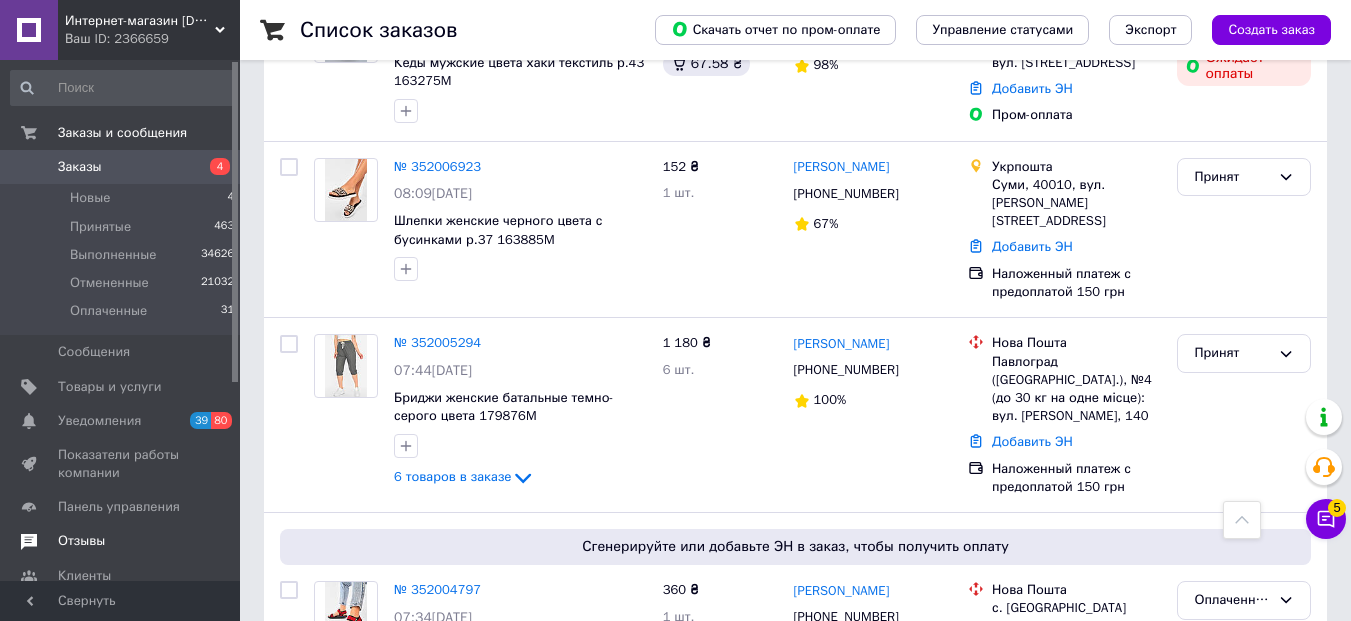 click on "Отзывы" at bounding box center (81, 541) 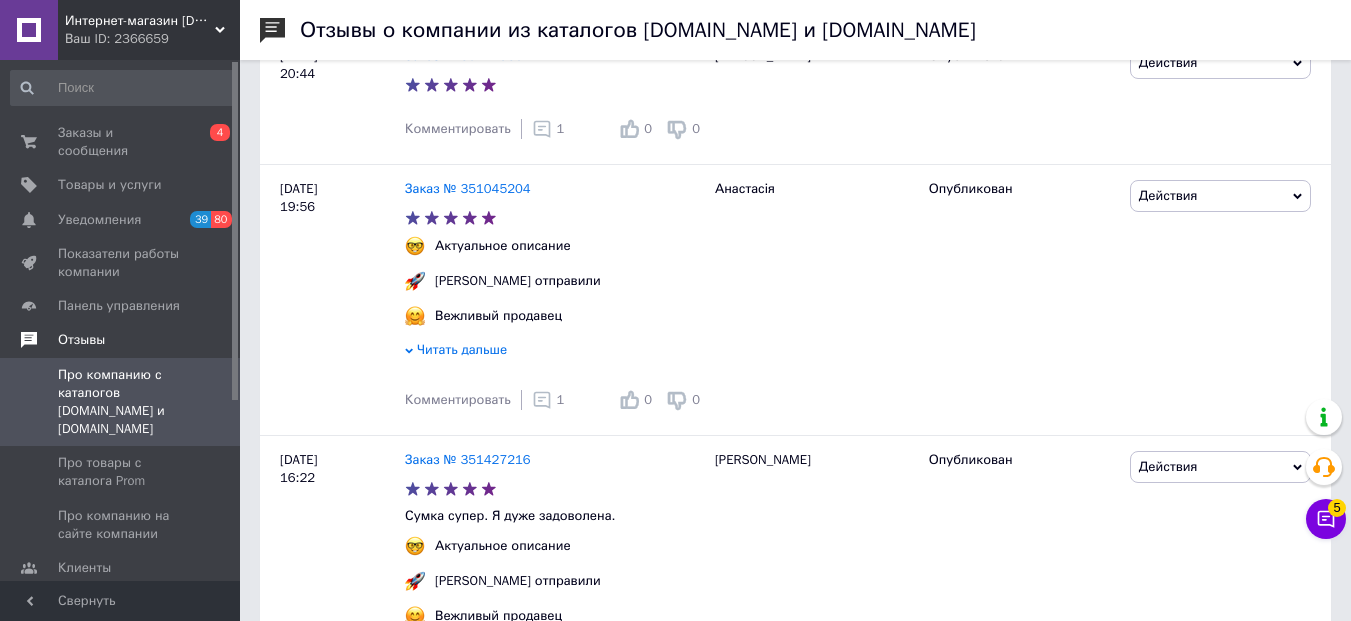 scroll, scrollTop: 0, scrollLeft: 0, axis: both 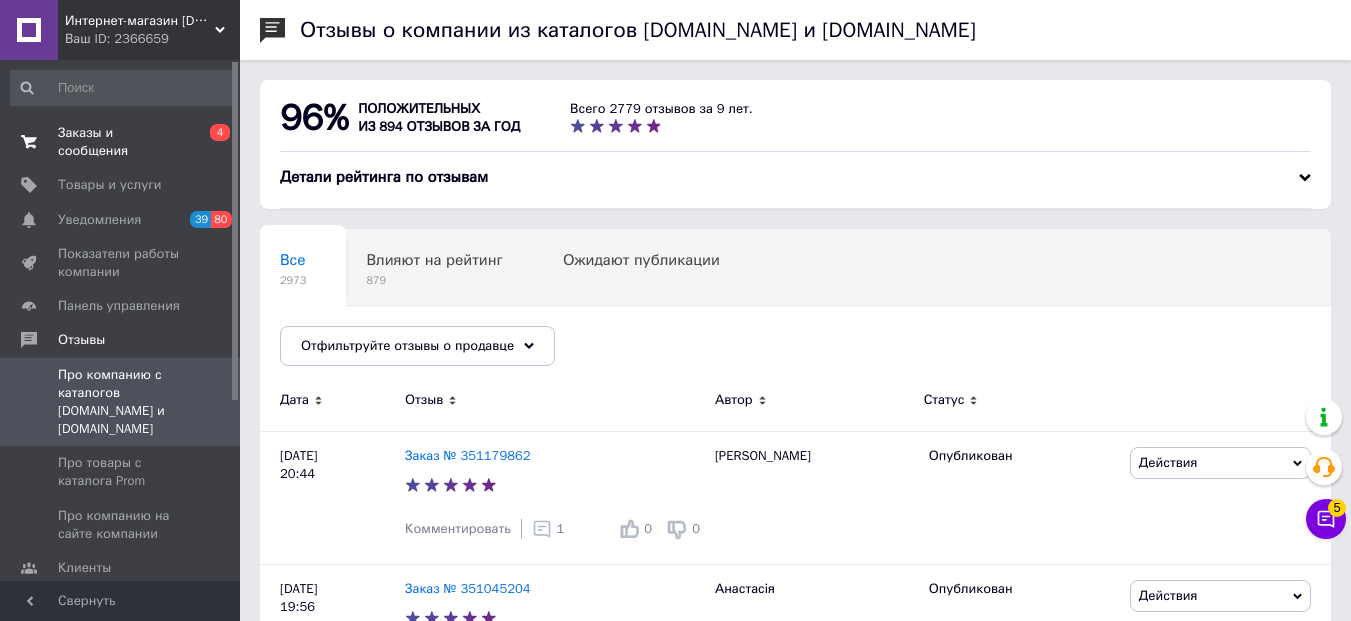 click on "Заказы и сообщения" at bounding box center (121, 142) 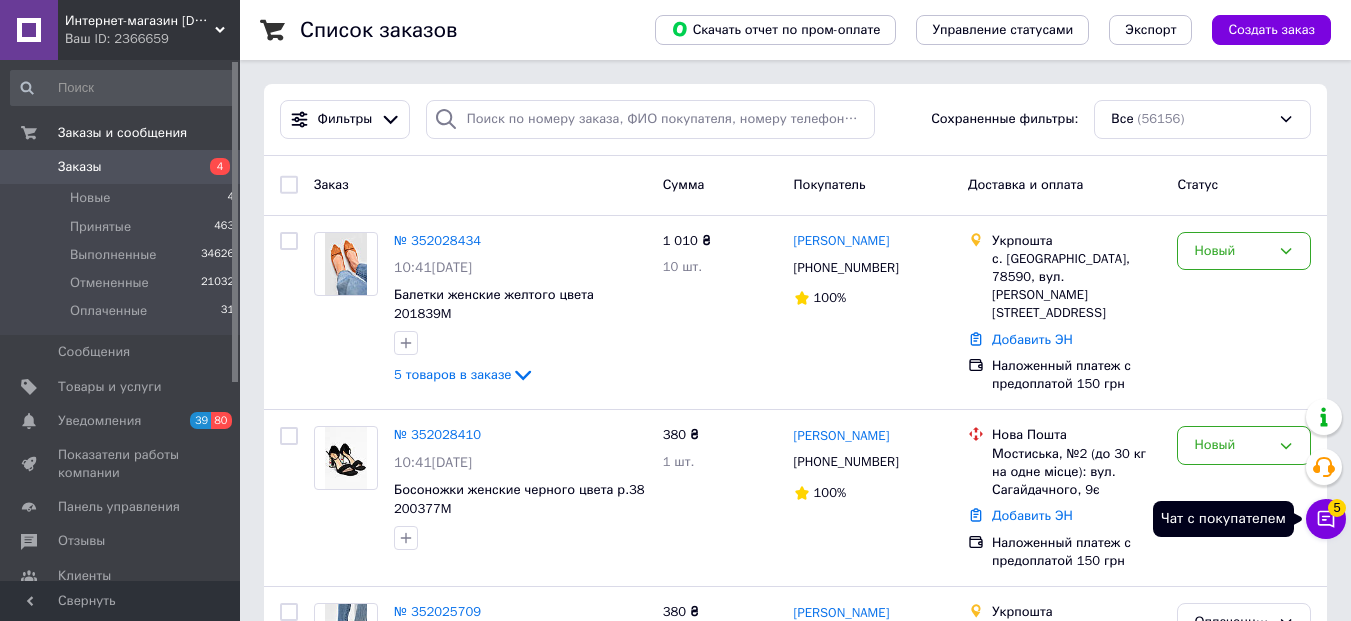 click 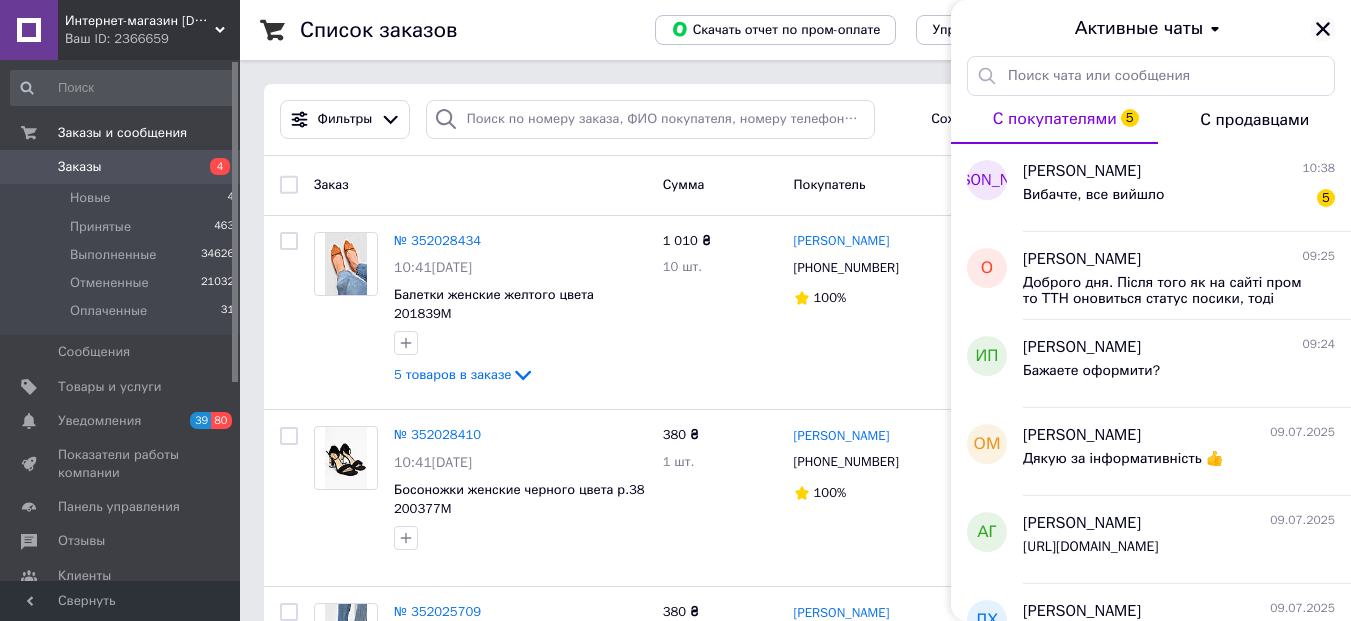 click at bounding box center (1323, 29) 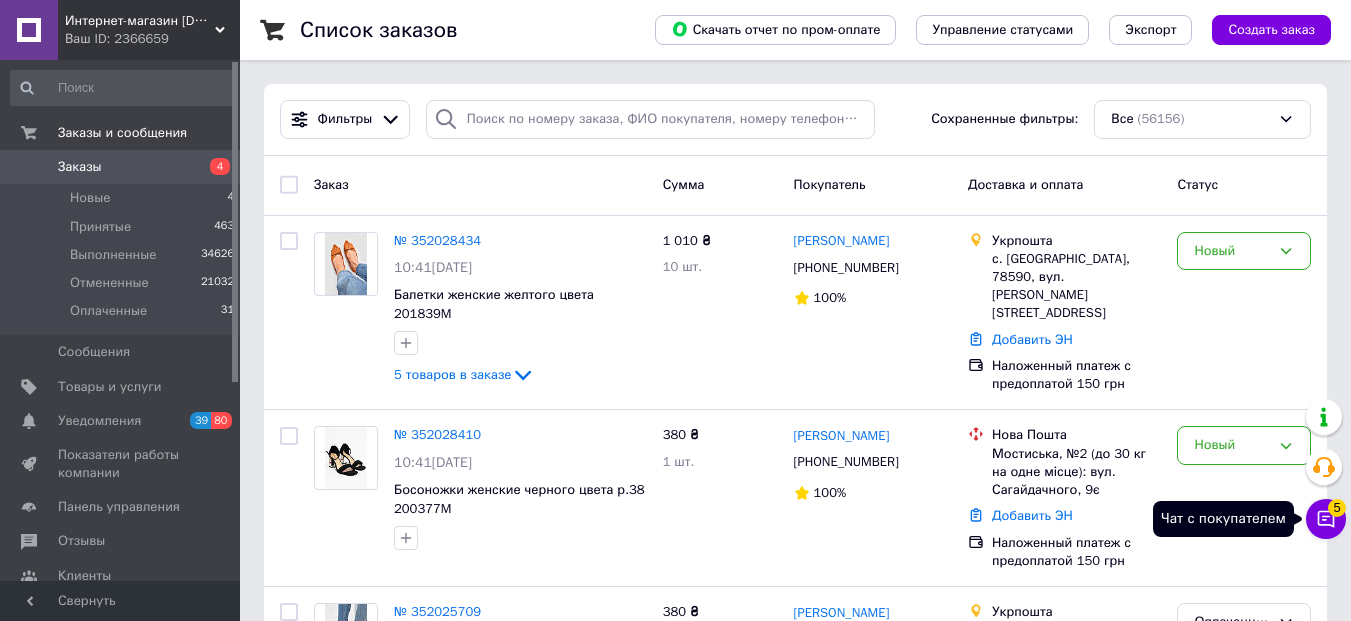 click 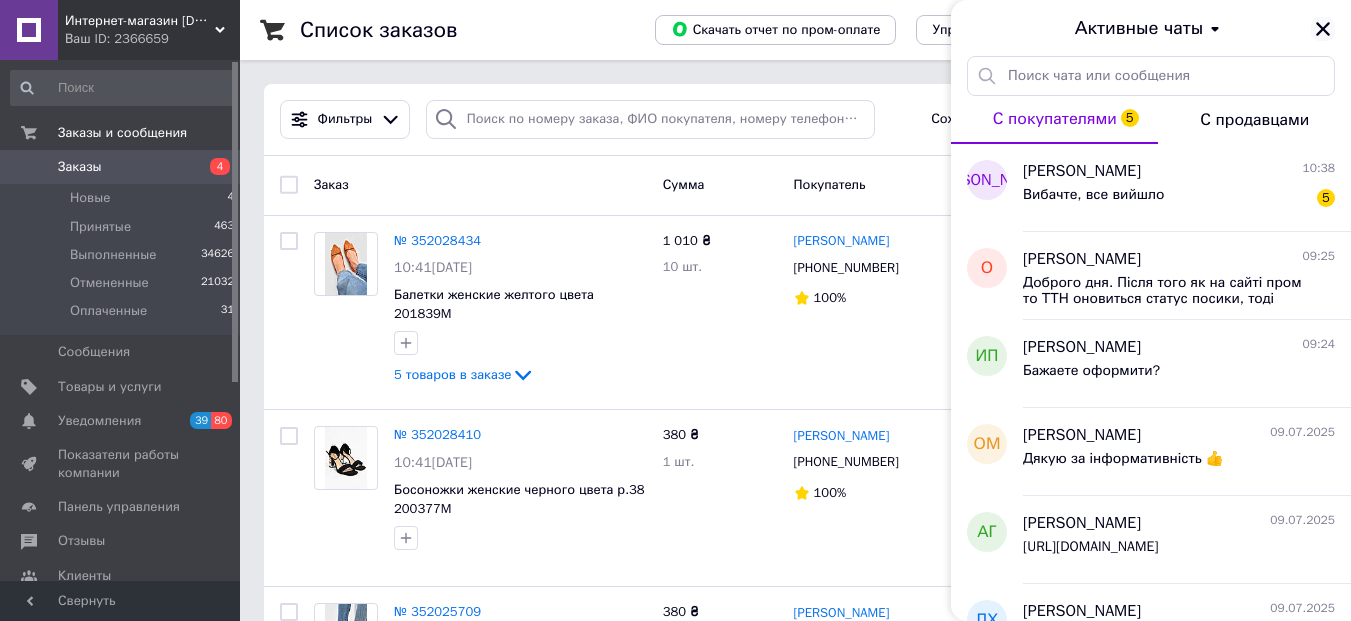 click 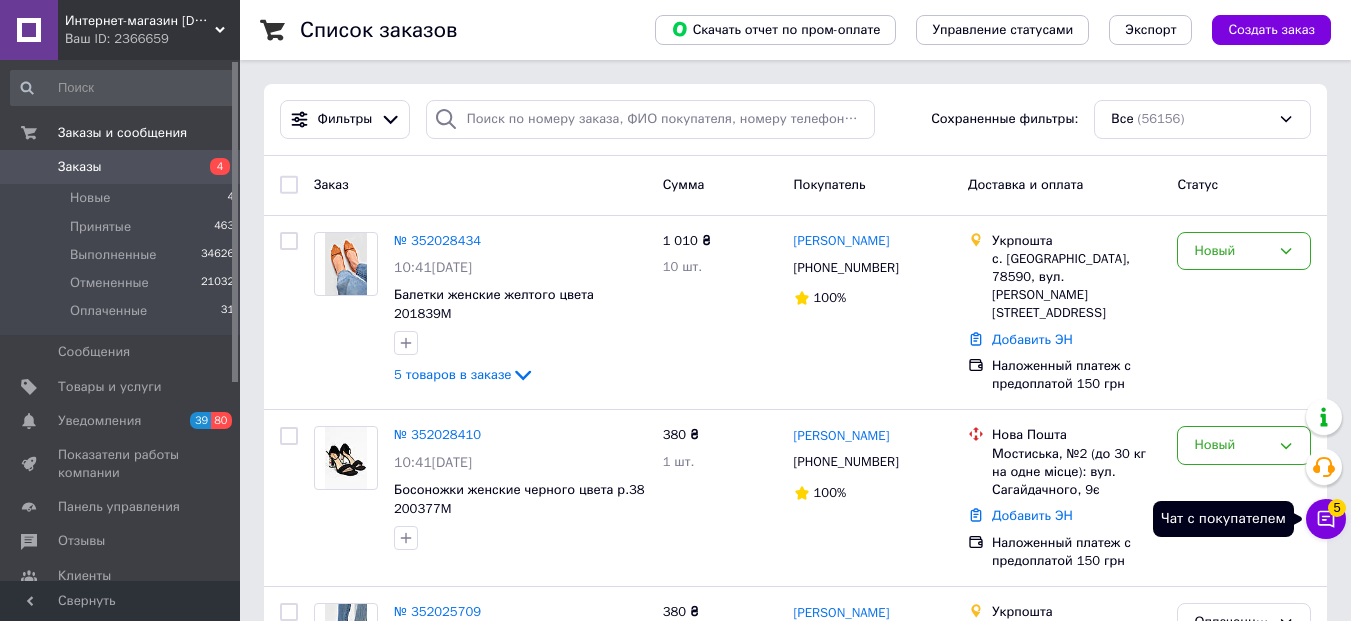 click 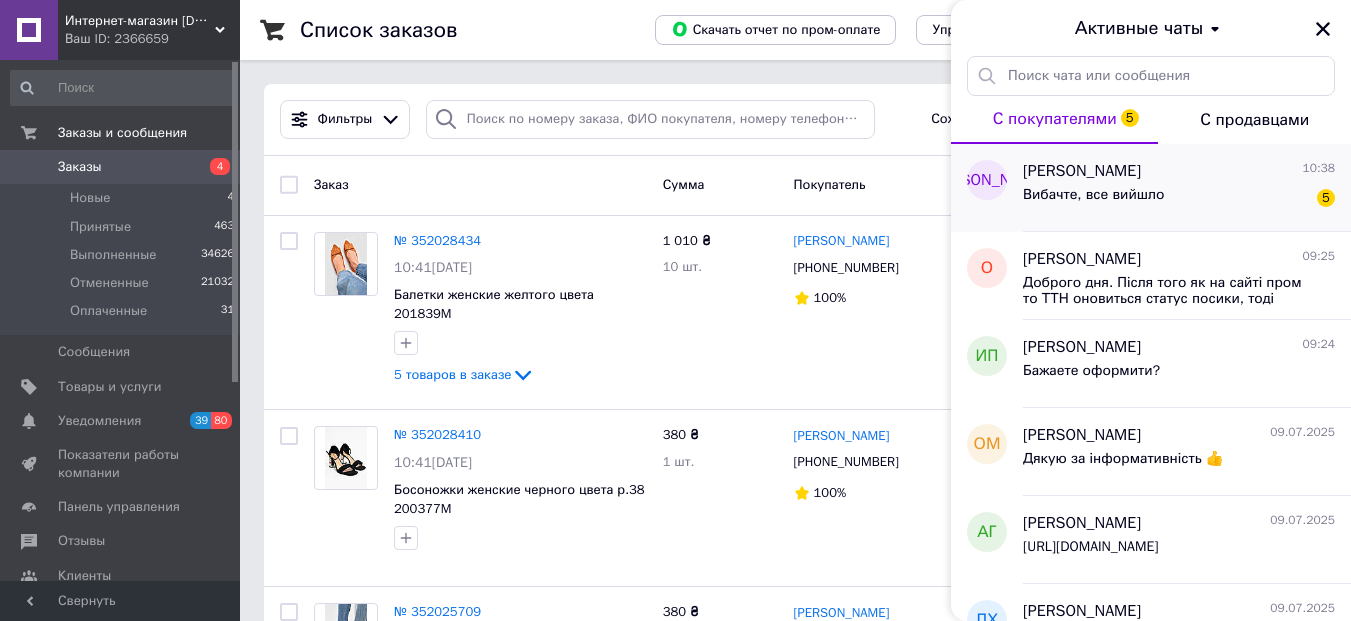 drag, startPoint x: 1323, startPoint y: 35, endPoint x: 976, endPoint y: 170, distance: 372.33588 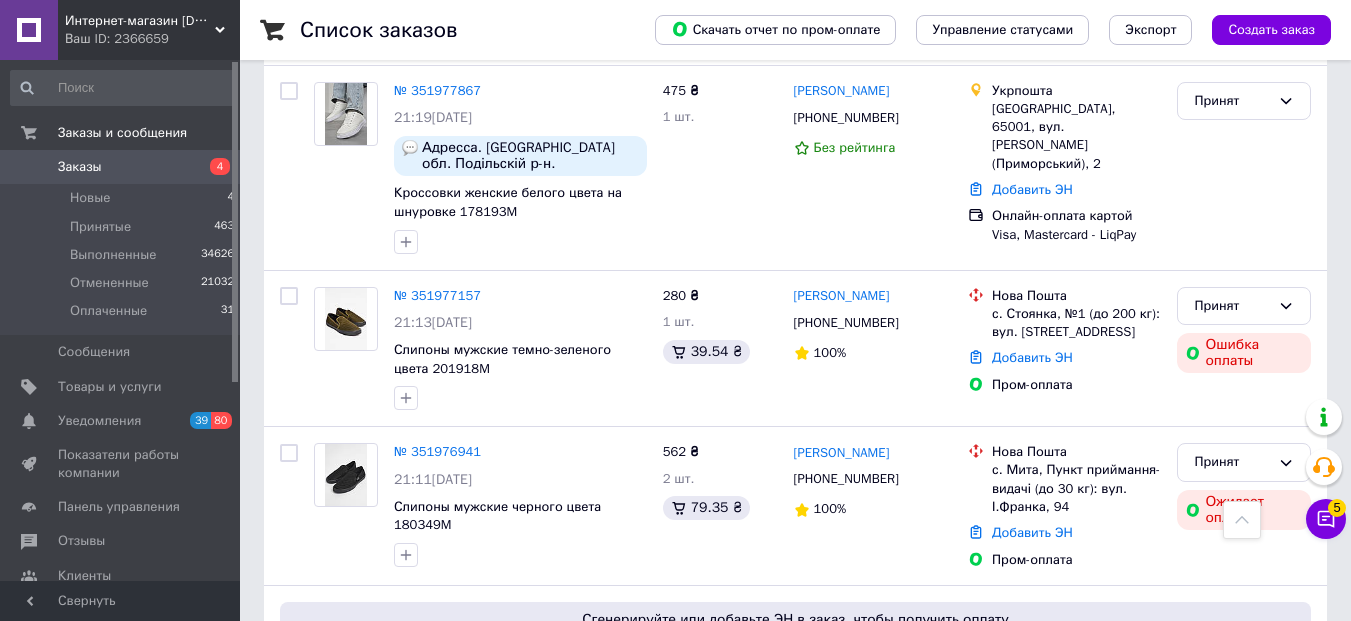 scroll, scrollTop: 3359, scrollLeft: 0, axis: vertical 